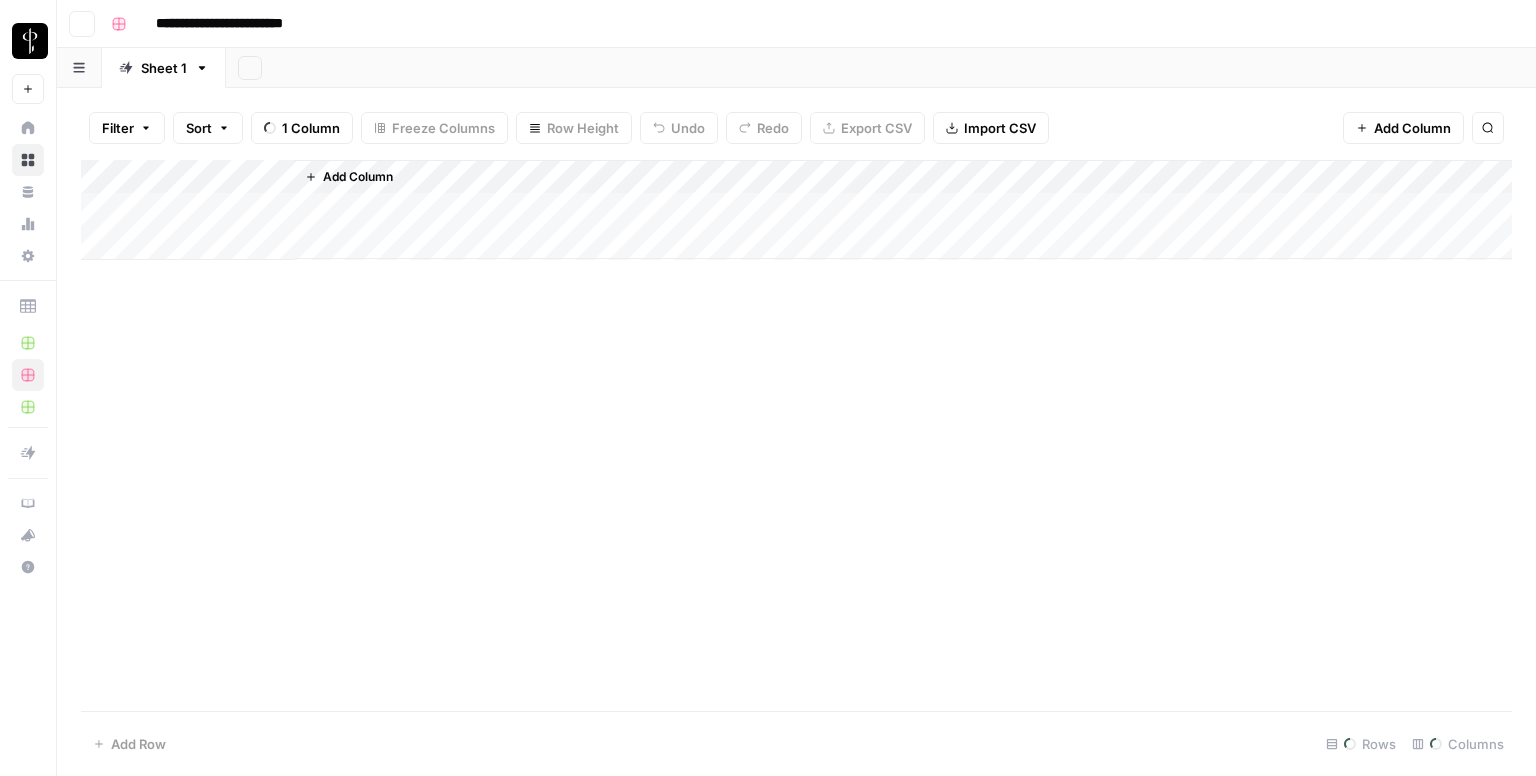 scroll, scrollTop: 0, scrollLeft: 0, axis: both 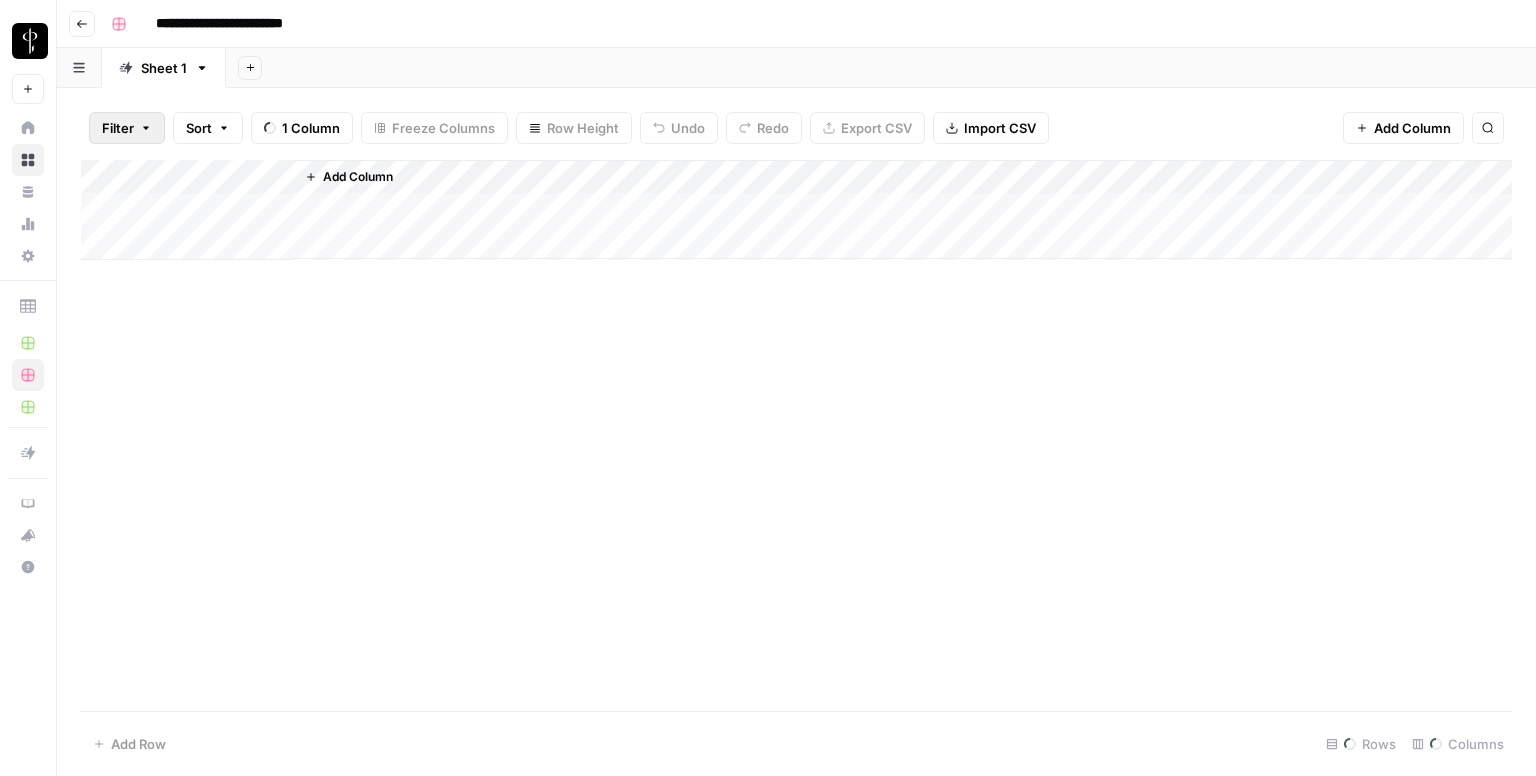 click on "Filter" at bounding box center (118, 128) 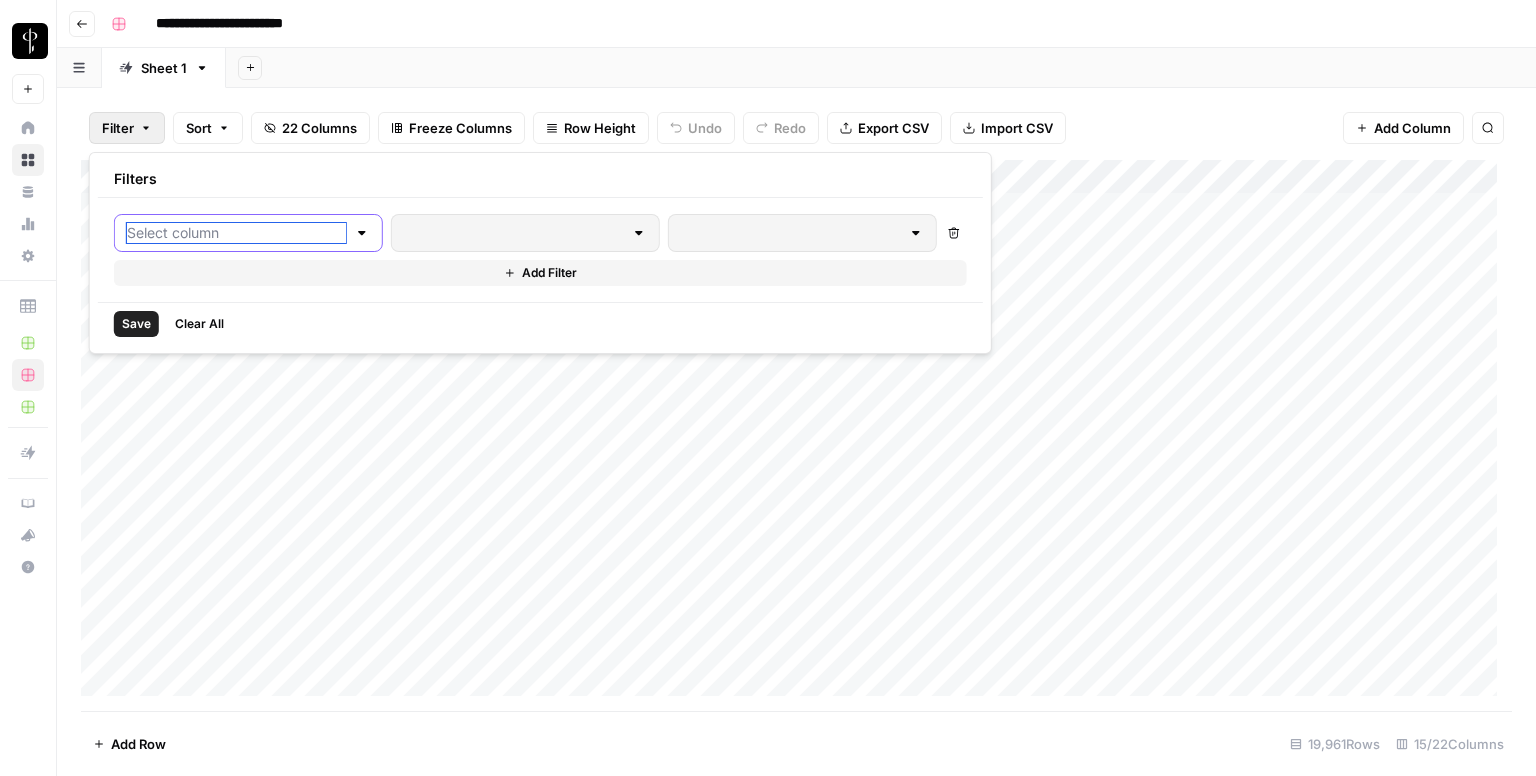click at bounding box center (236, 233) 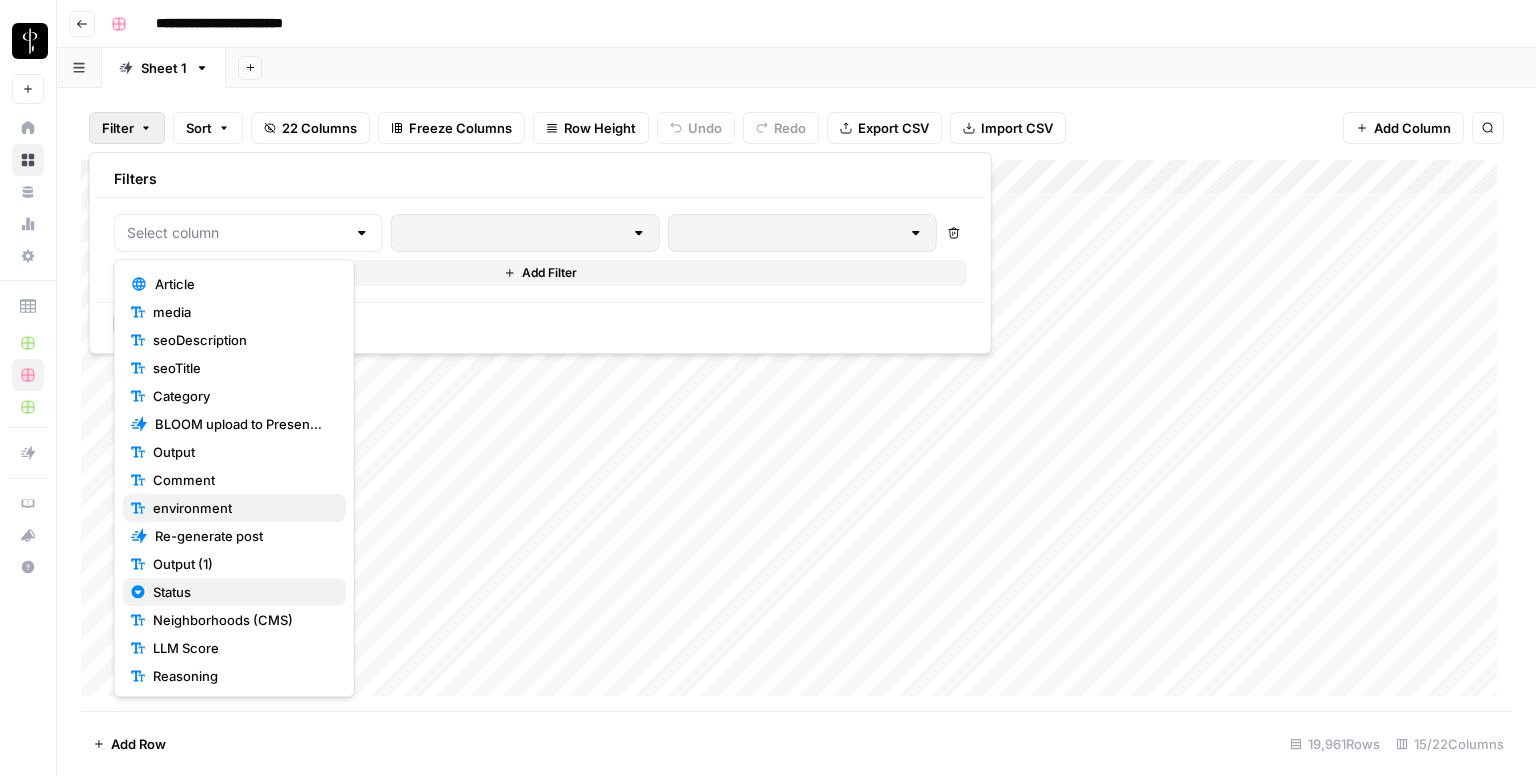 scroll, scrollTop: 140, scrollLeft: 0, axis: vertical 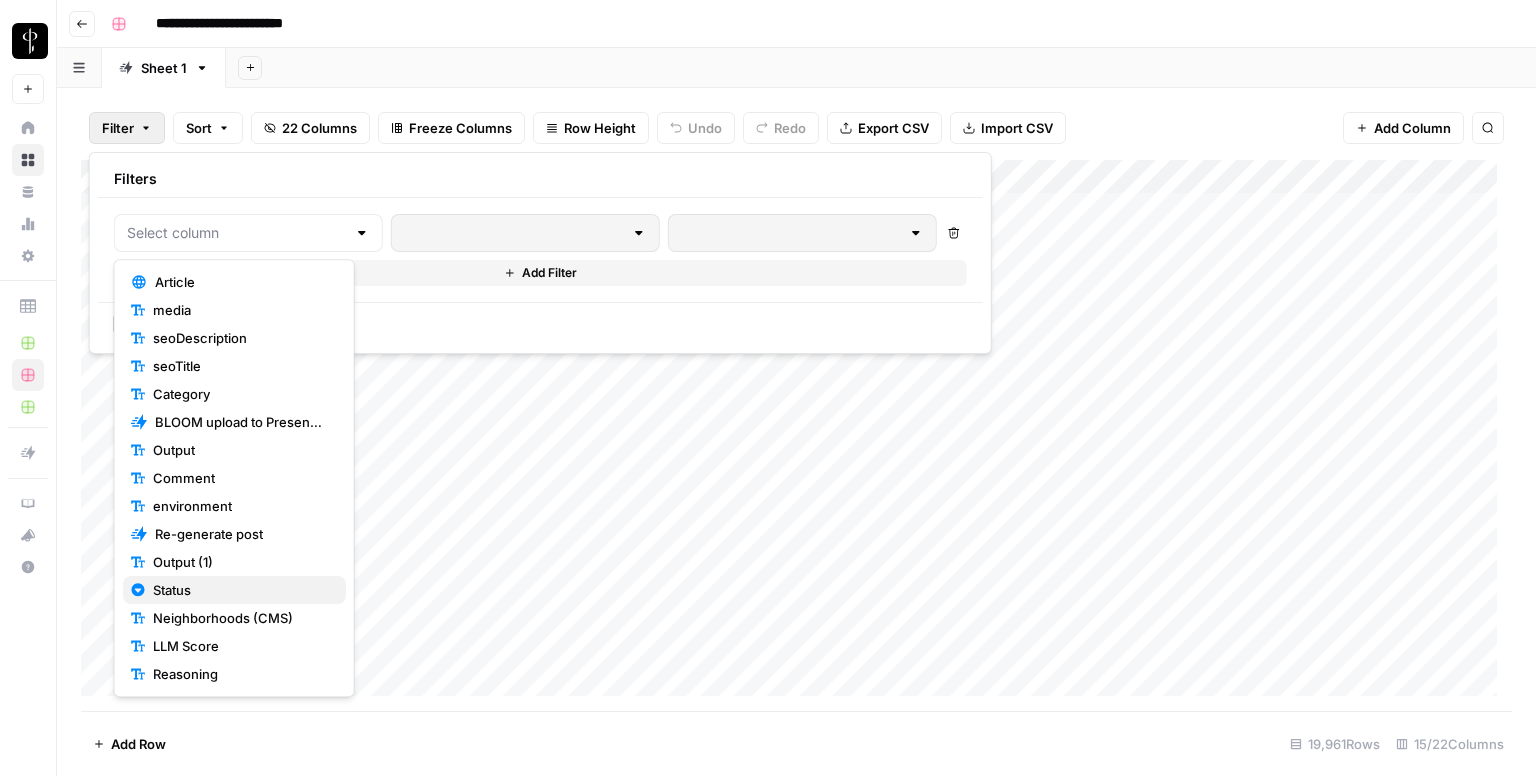 click on "Status" at bounding box center [234, 590] 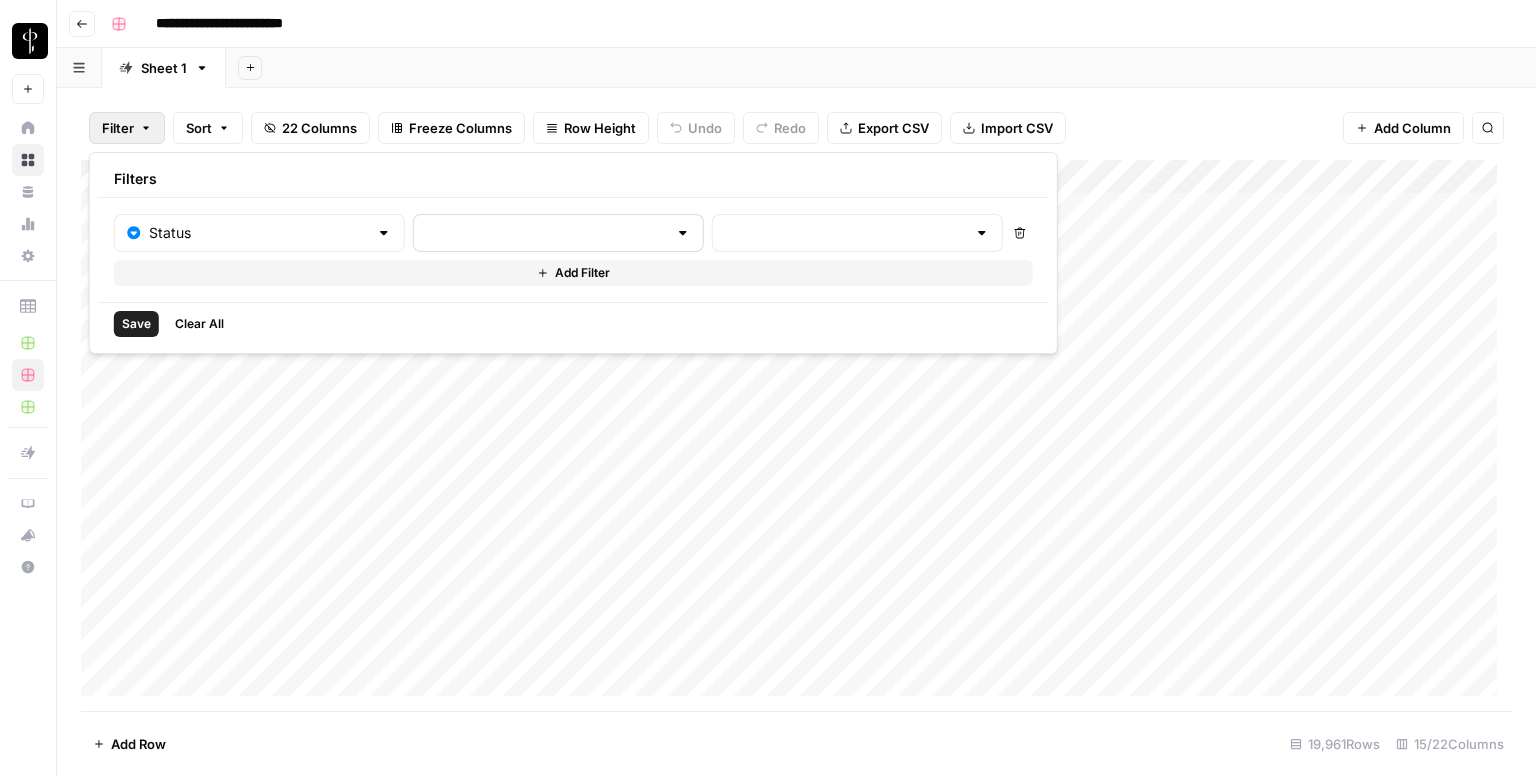 click at bounding box center (558, 233) 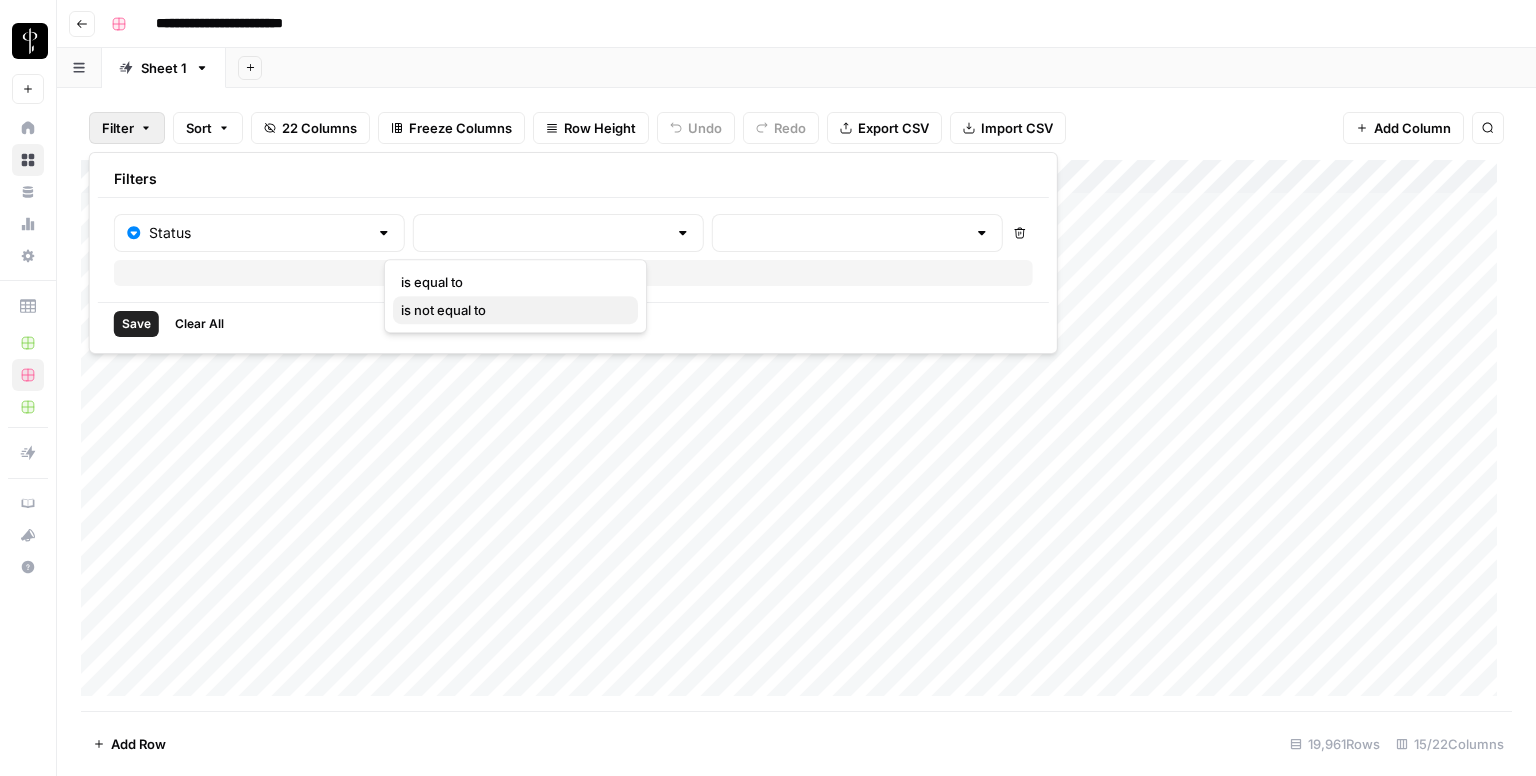 click on "is not equal to" at bounding box center [515, 310] 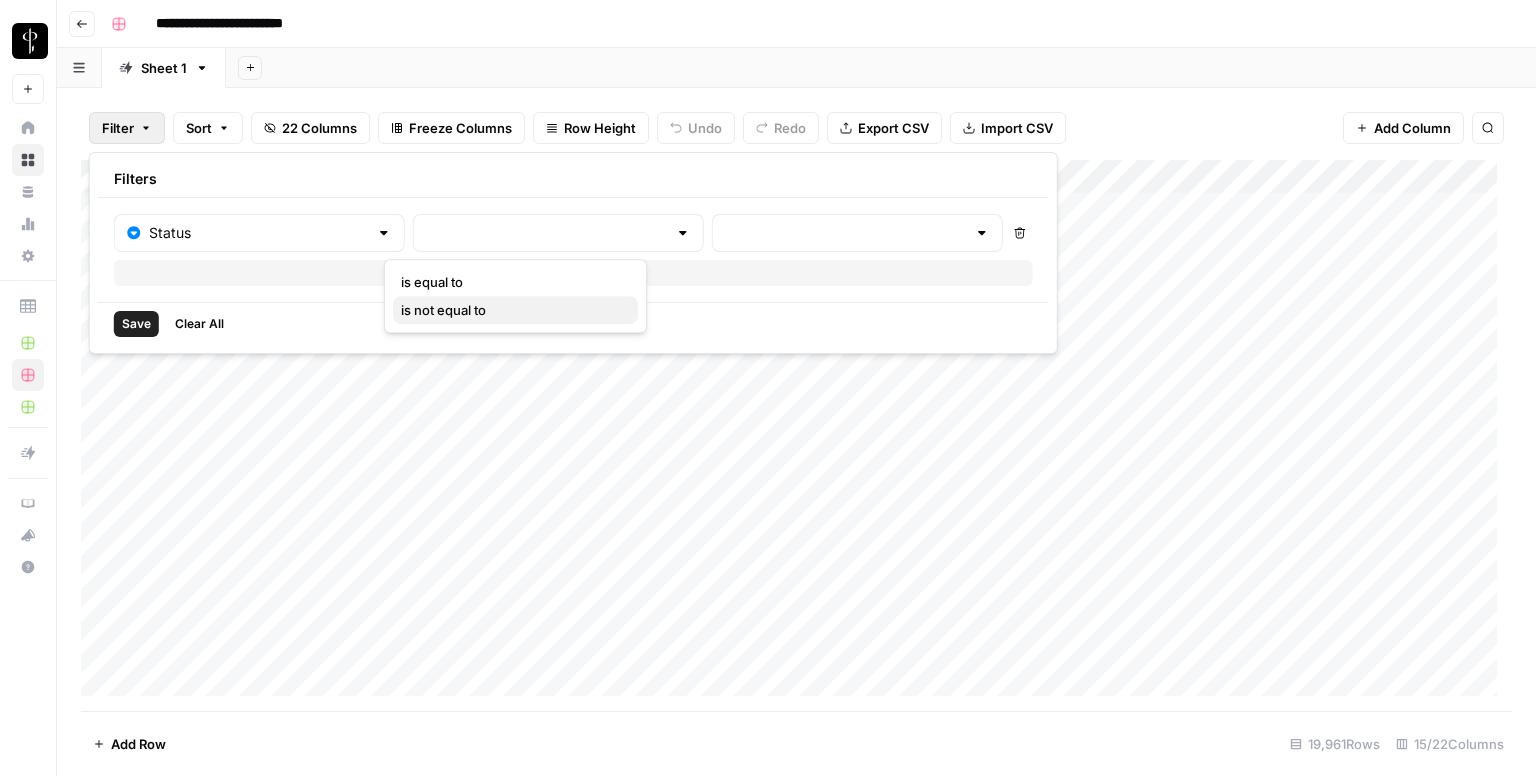 type on "is not equal to" 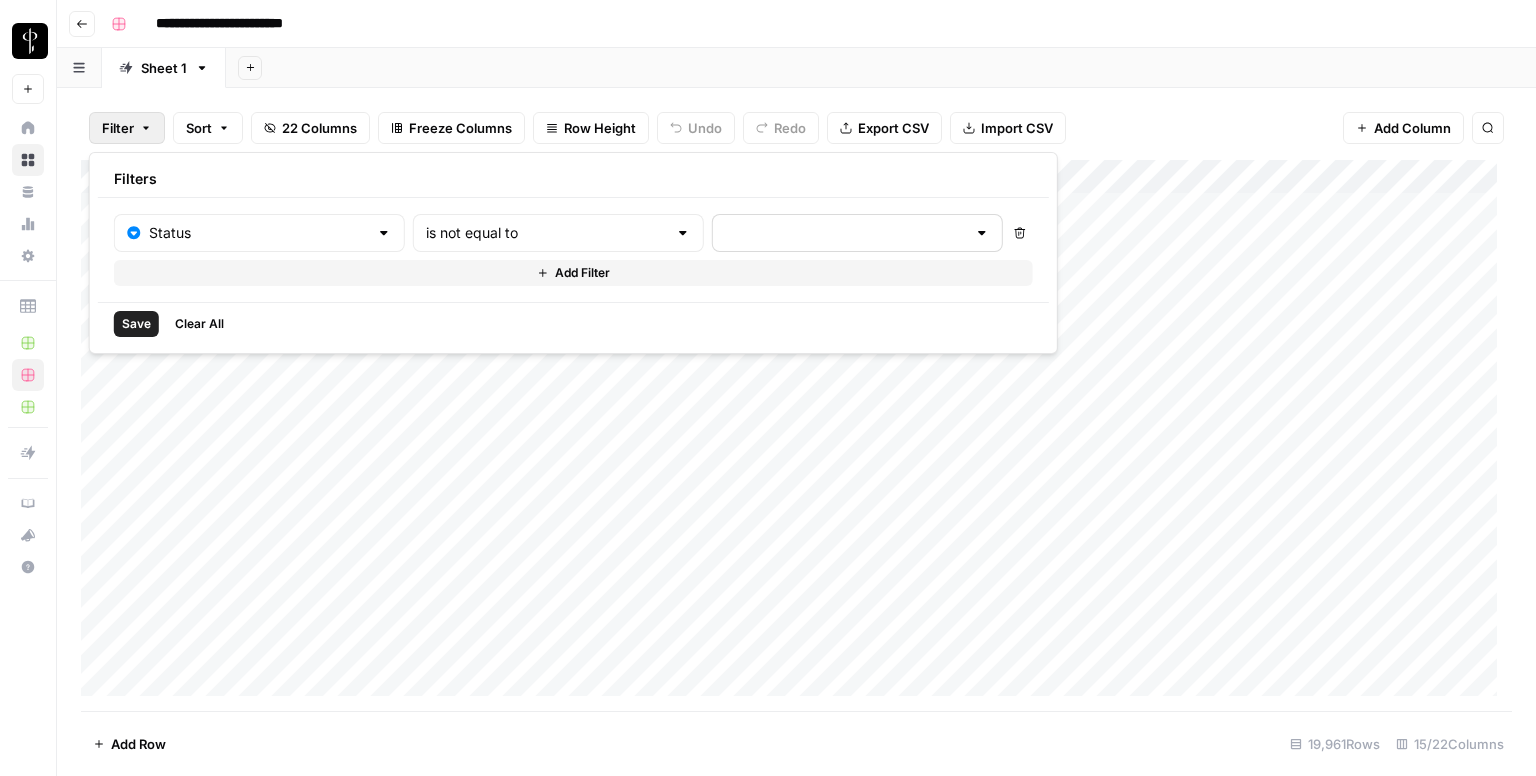 click at bounding box center (857, 233) 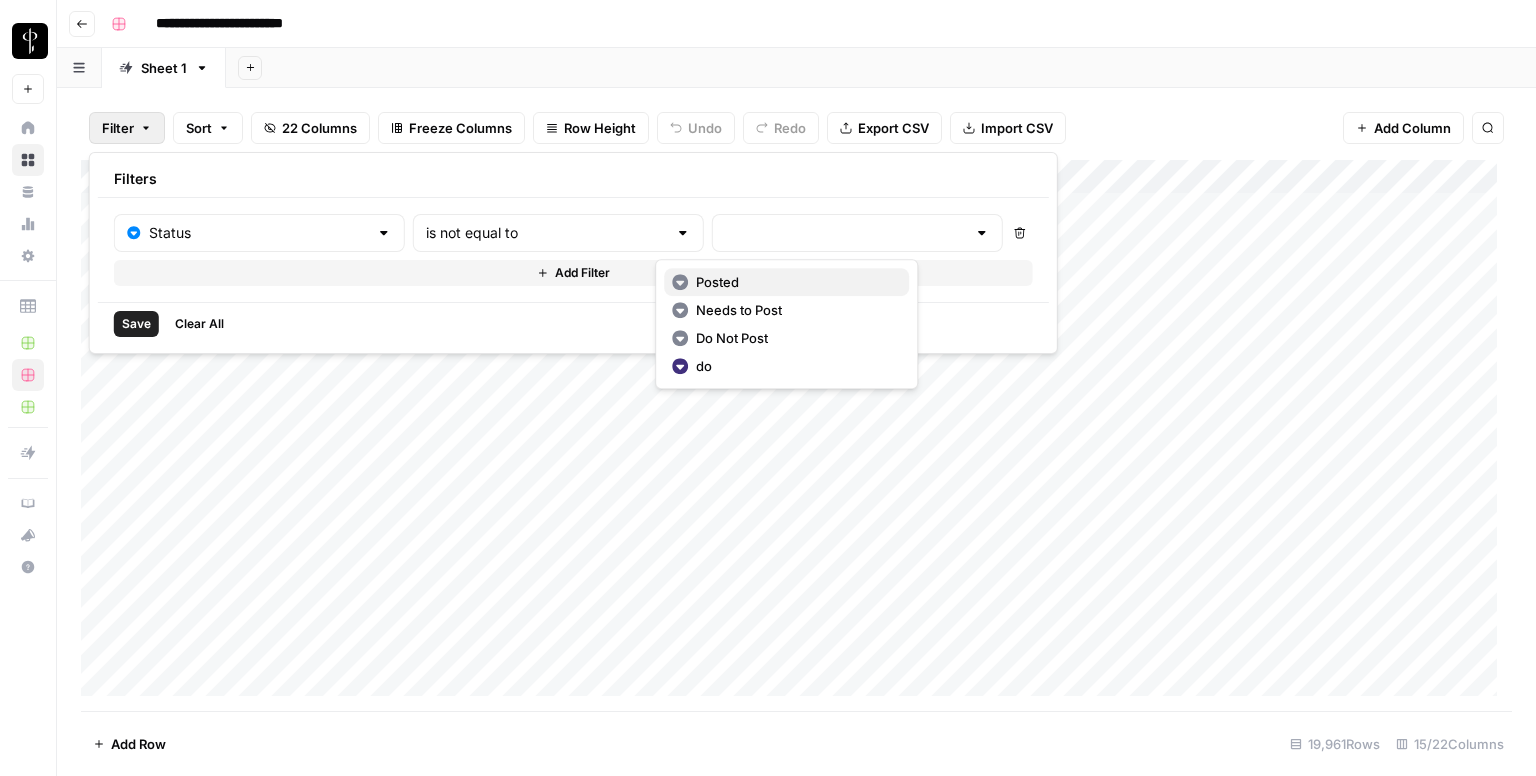 click on "Posted" at bounding box center [786, 282] 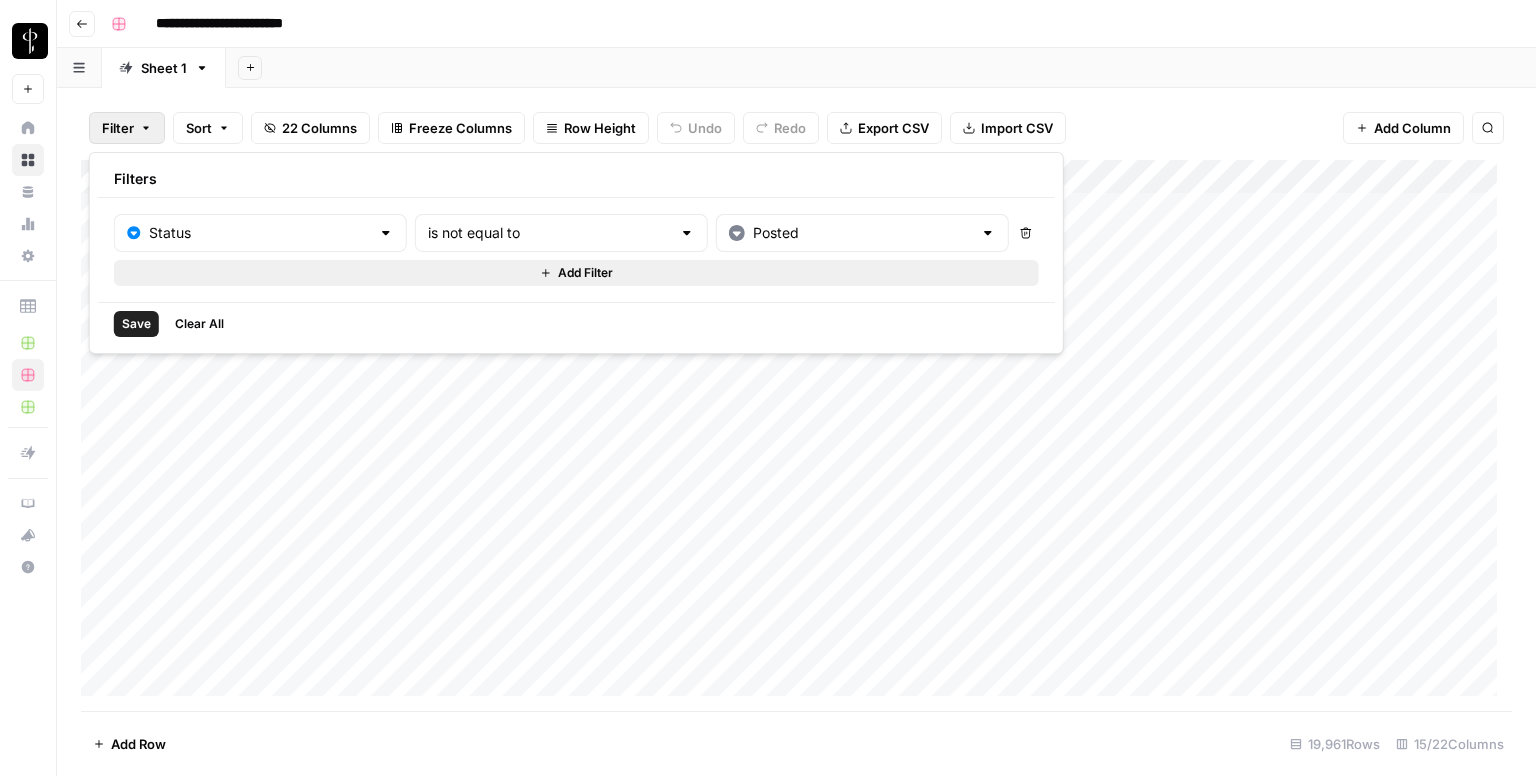 click on "Add Filter" at bounding box center [576, 273] 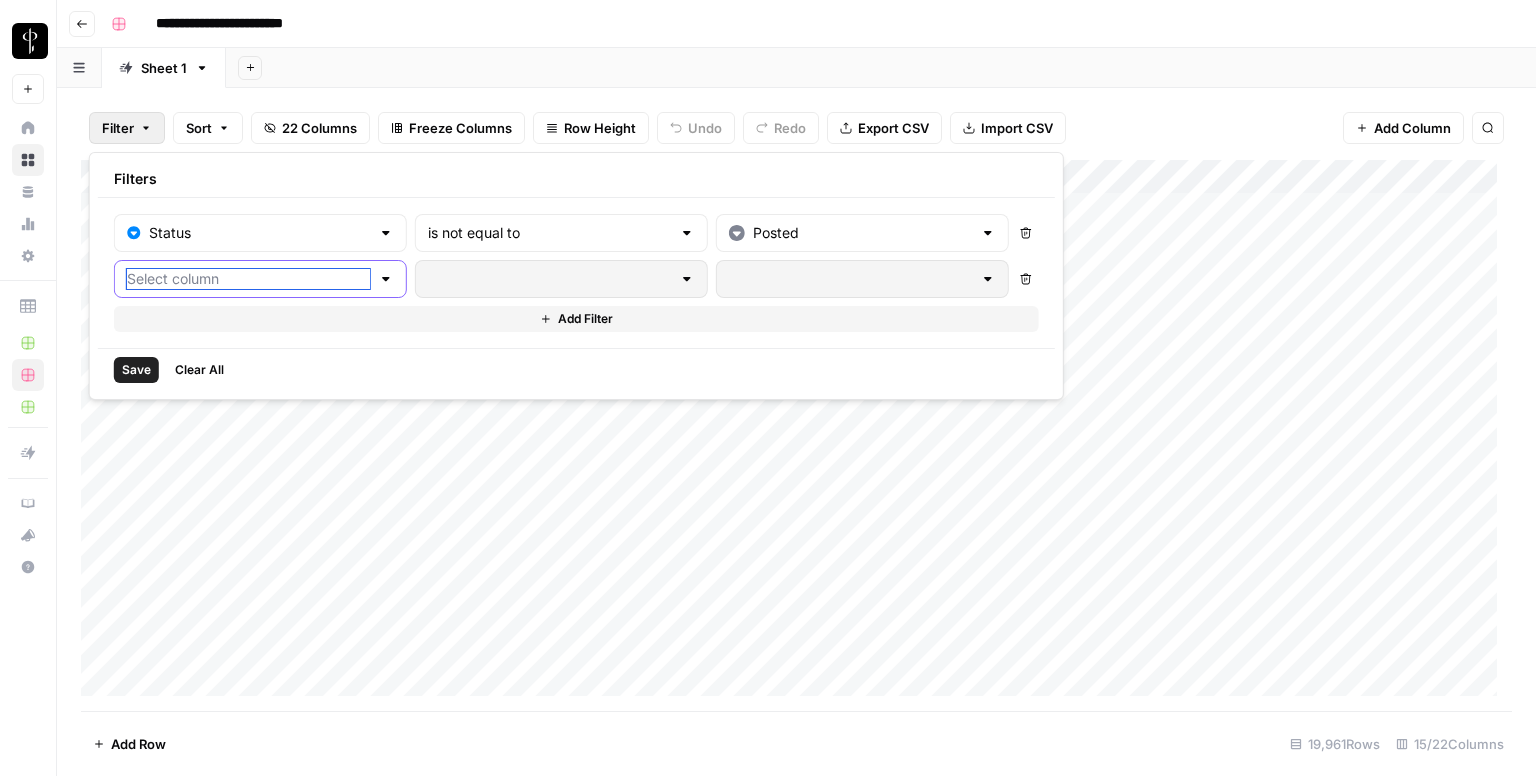 click at bounding box center [248, 279] 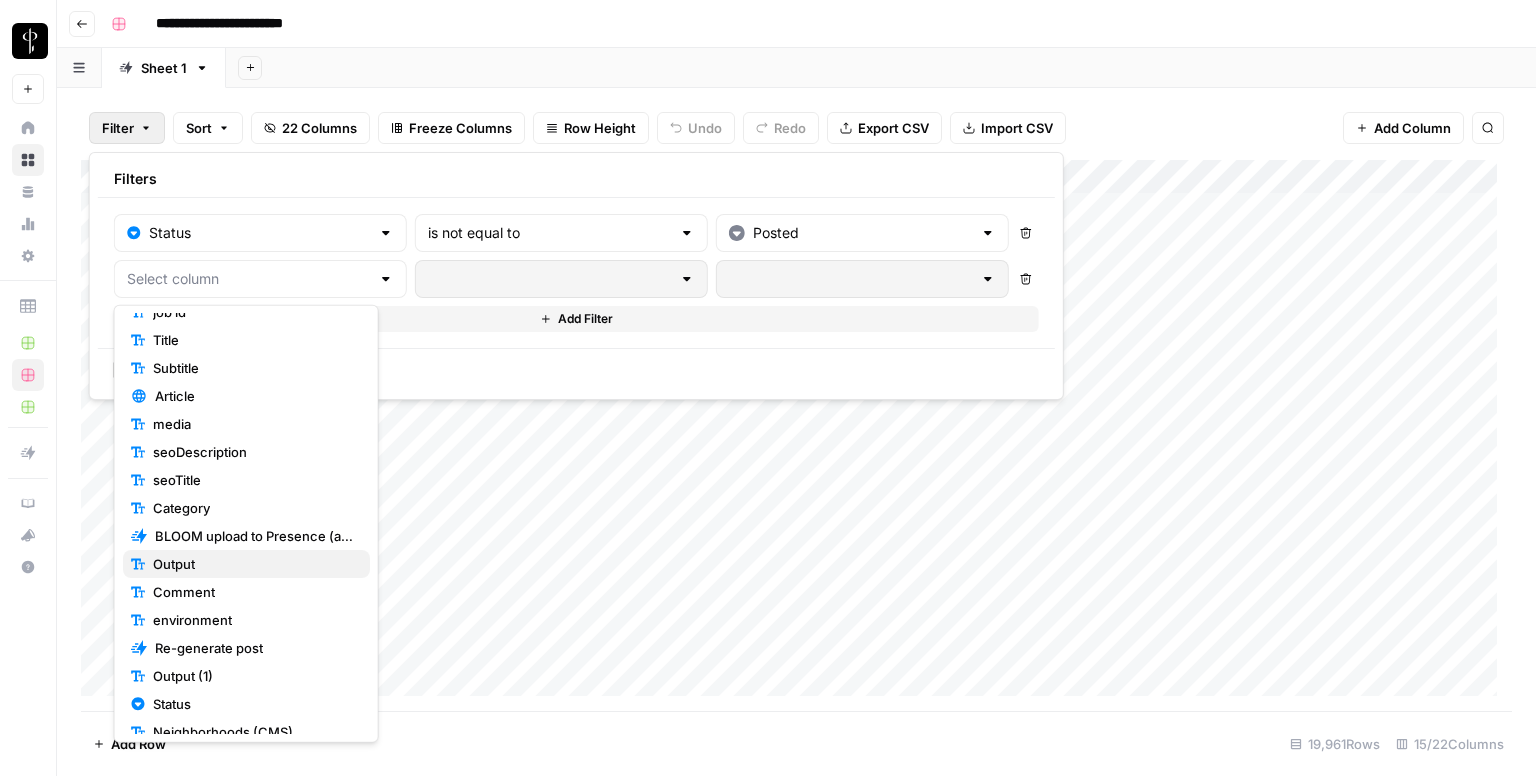 scroll, scrollTop: 140, scrollLeft: 0, axis: vertical 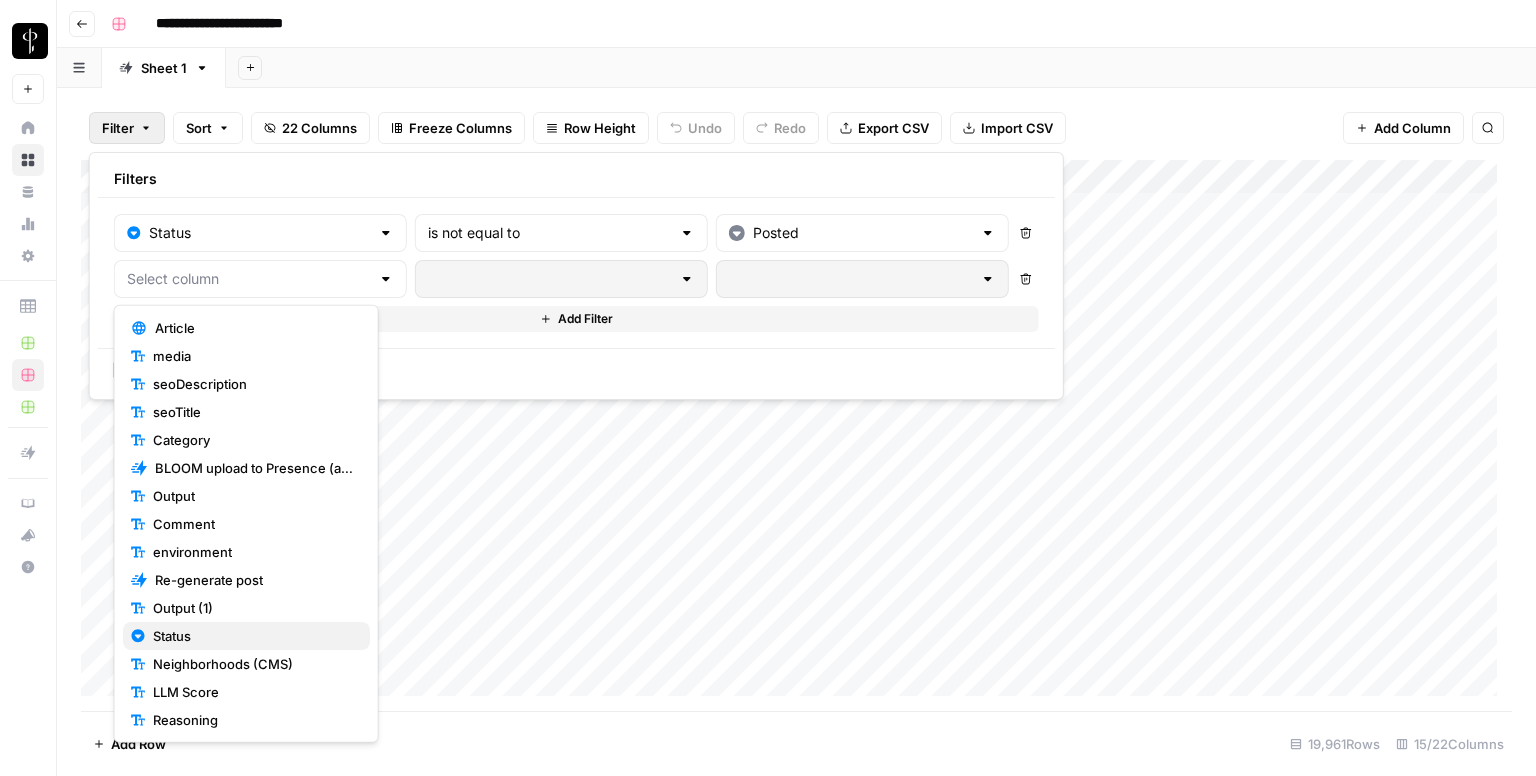 click on "Status" at bounding box center [246, 636] 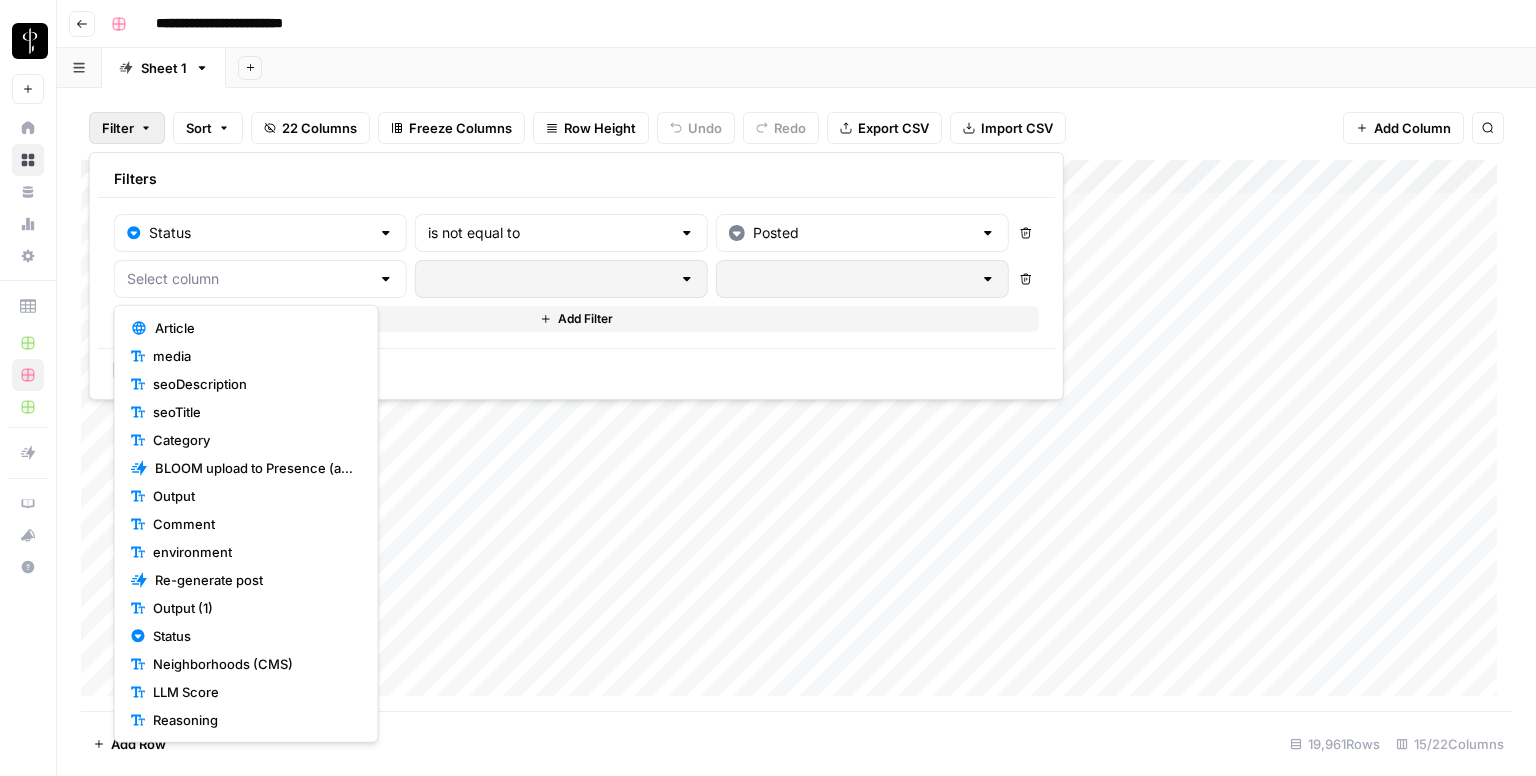 type on "Status" 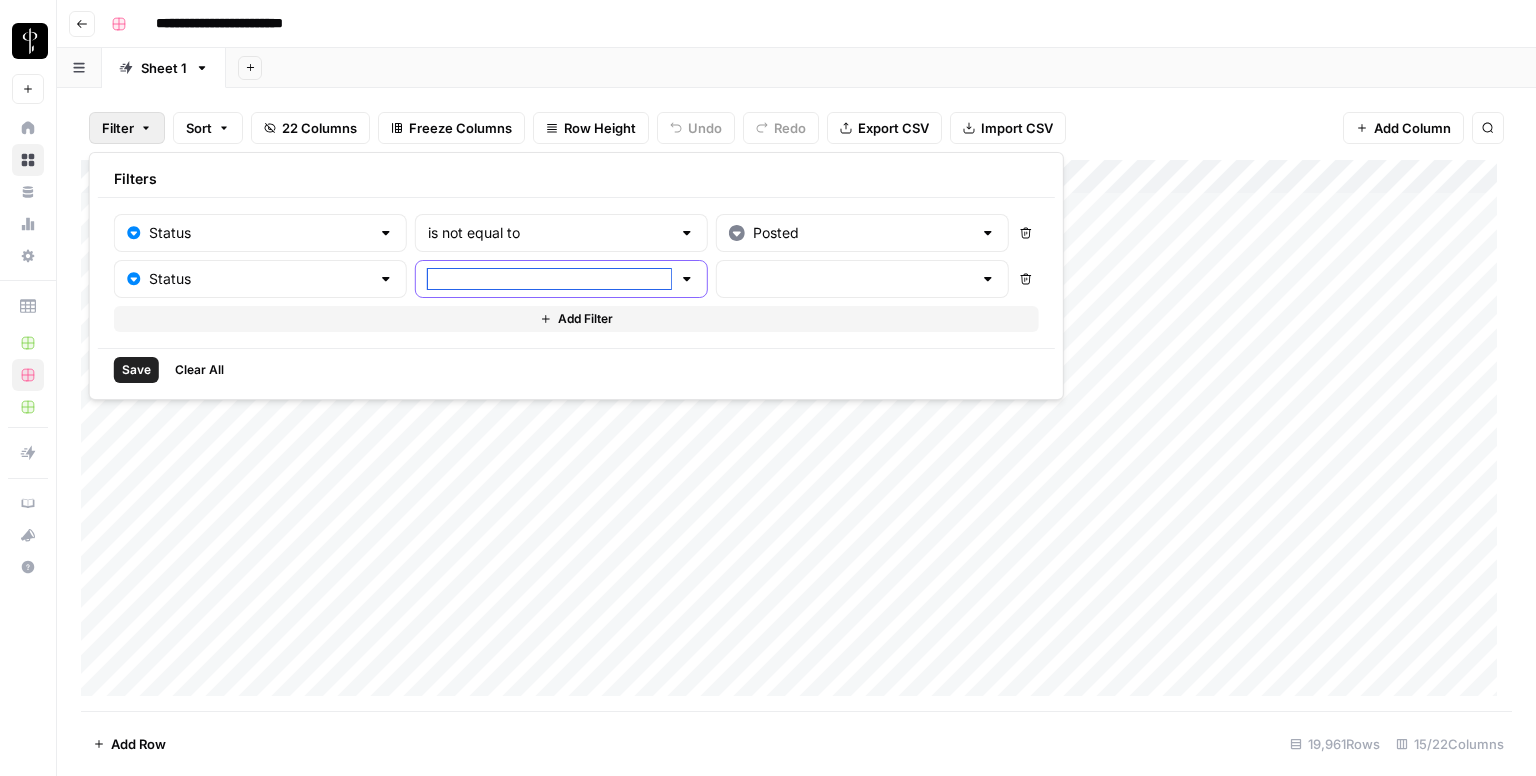 click at bounding box center (549, 279) 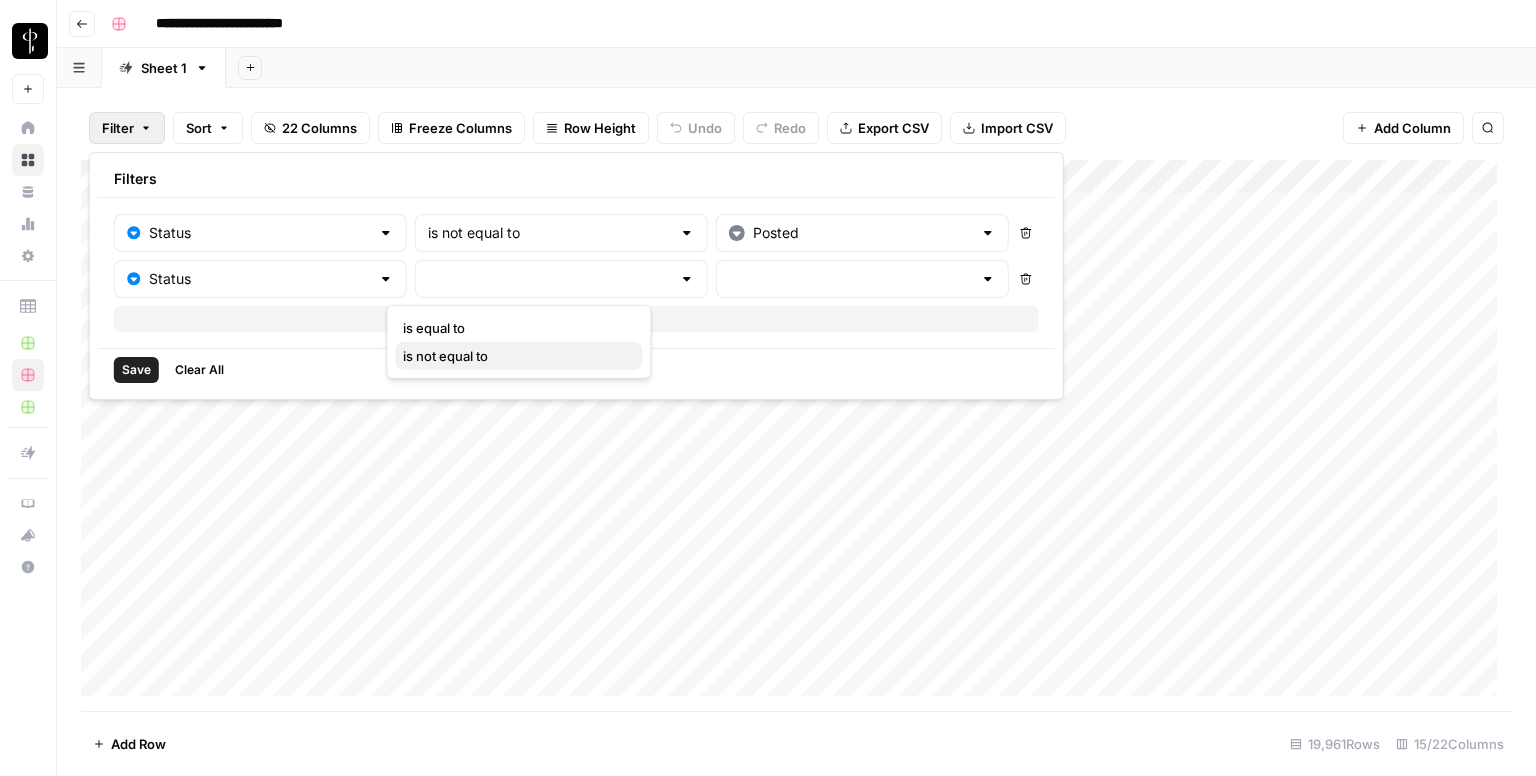 click on "is not equal to" at bounding box center (445, 356) 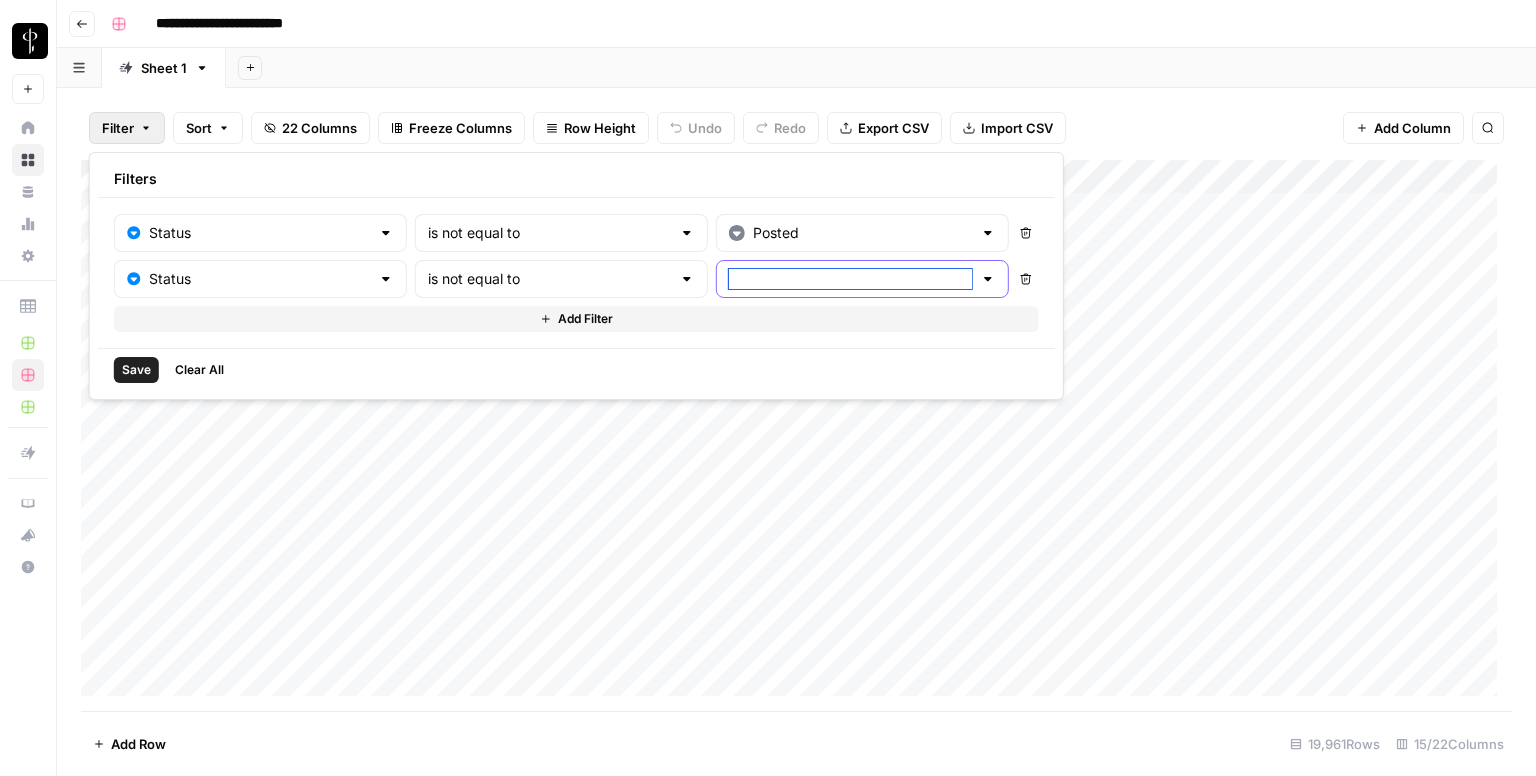 click at bounding box center (850, 279) 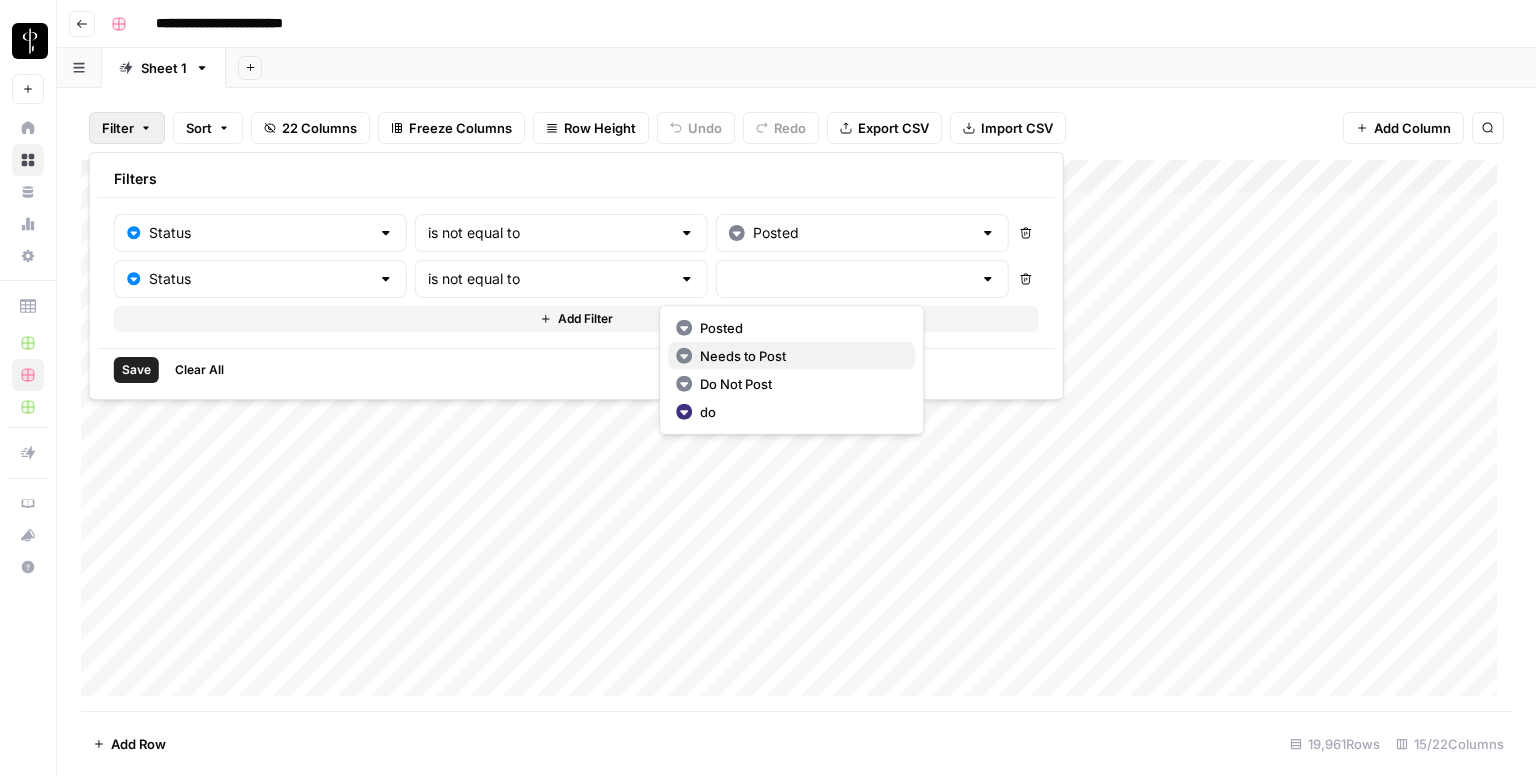 click on "Needs to Post" at bounding box center [743, 356] 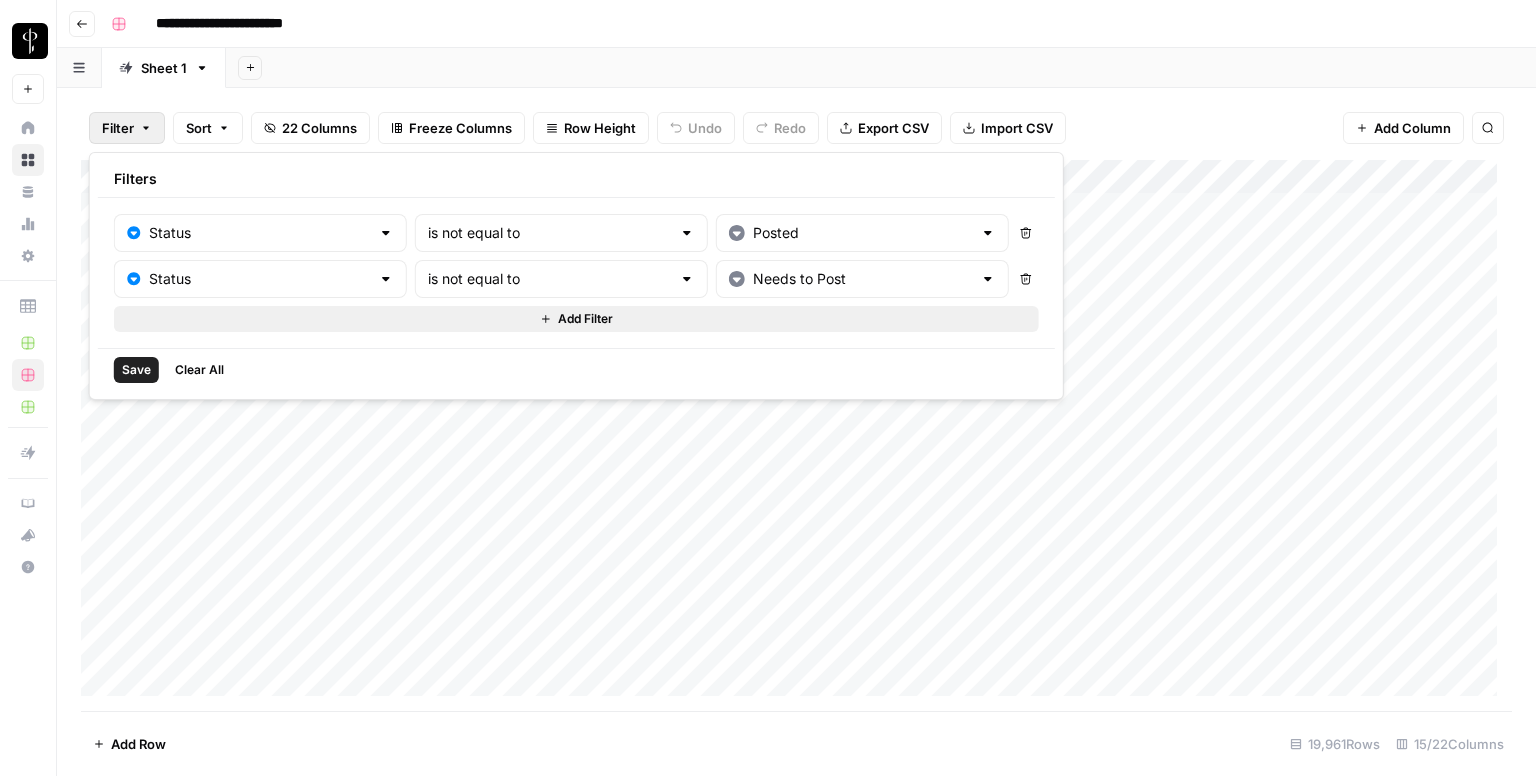 click on "Add Filter" at bounding box center (576, 319) 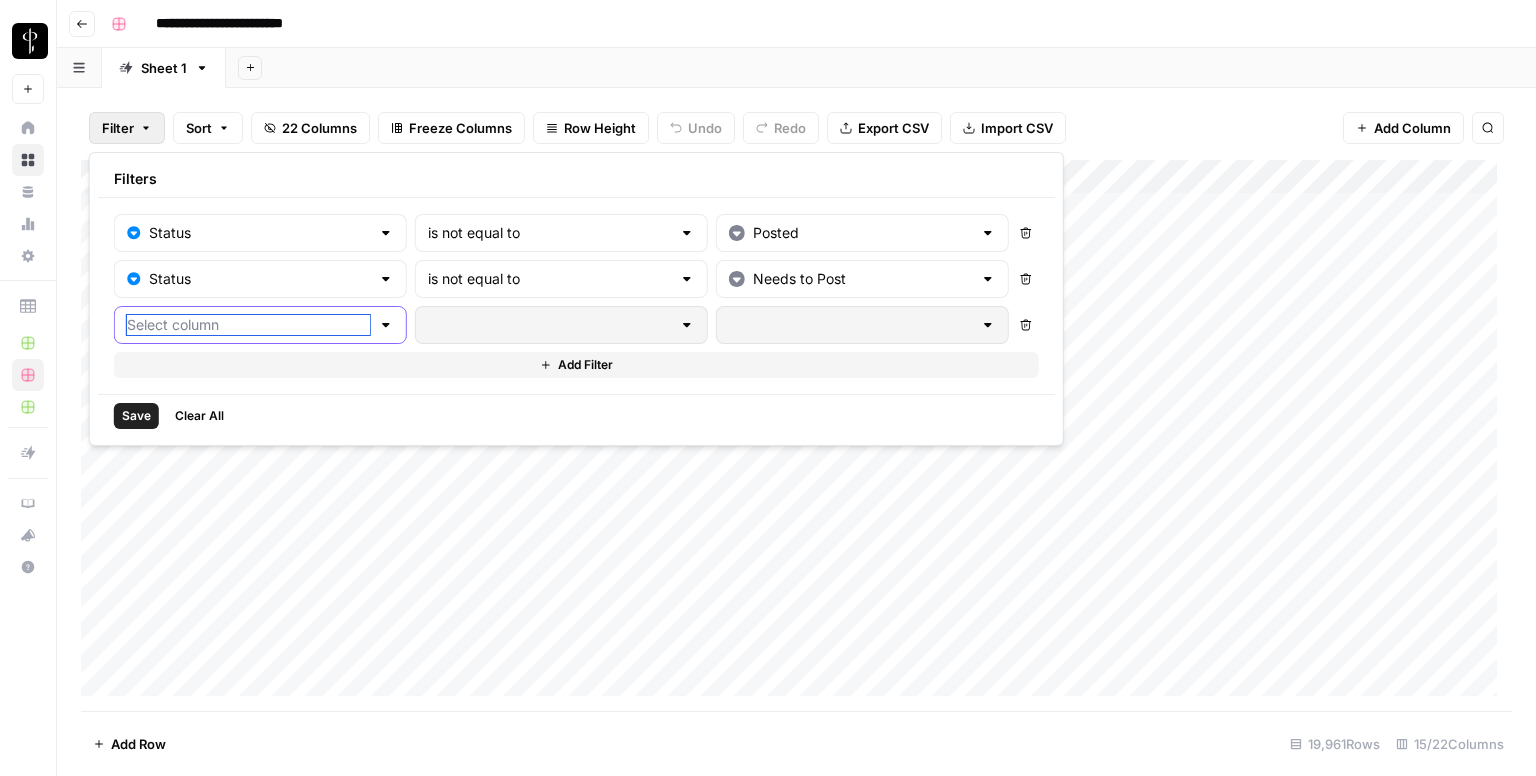 click at bounding box center (248, 325) 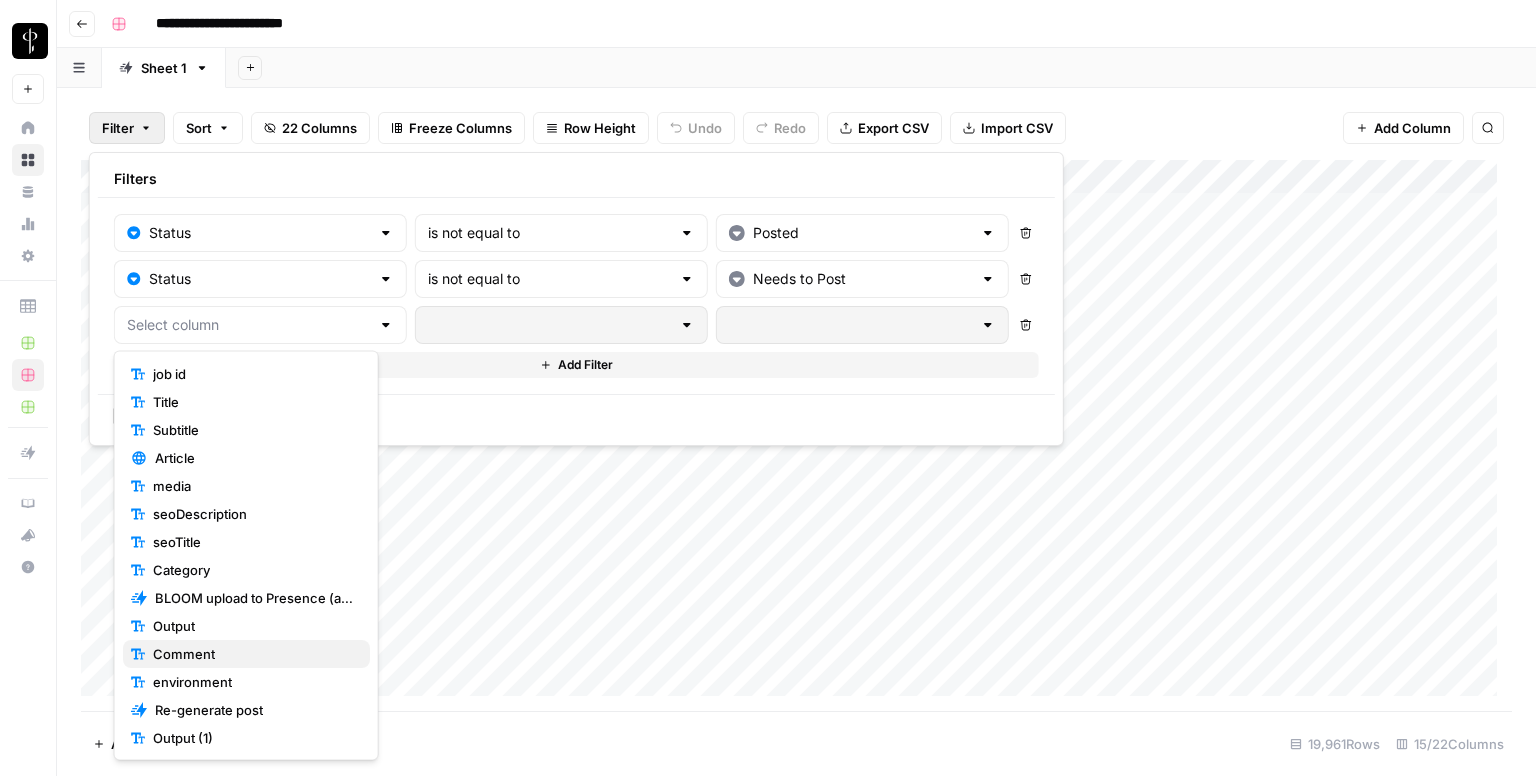 scroll, scrollTop: 100, scrollLeft: 0, axis: vertical 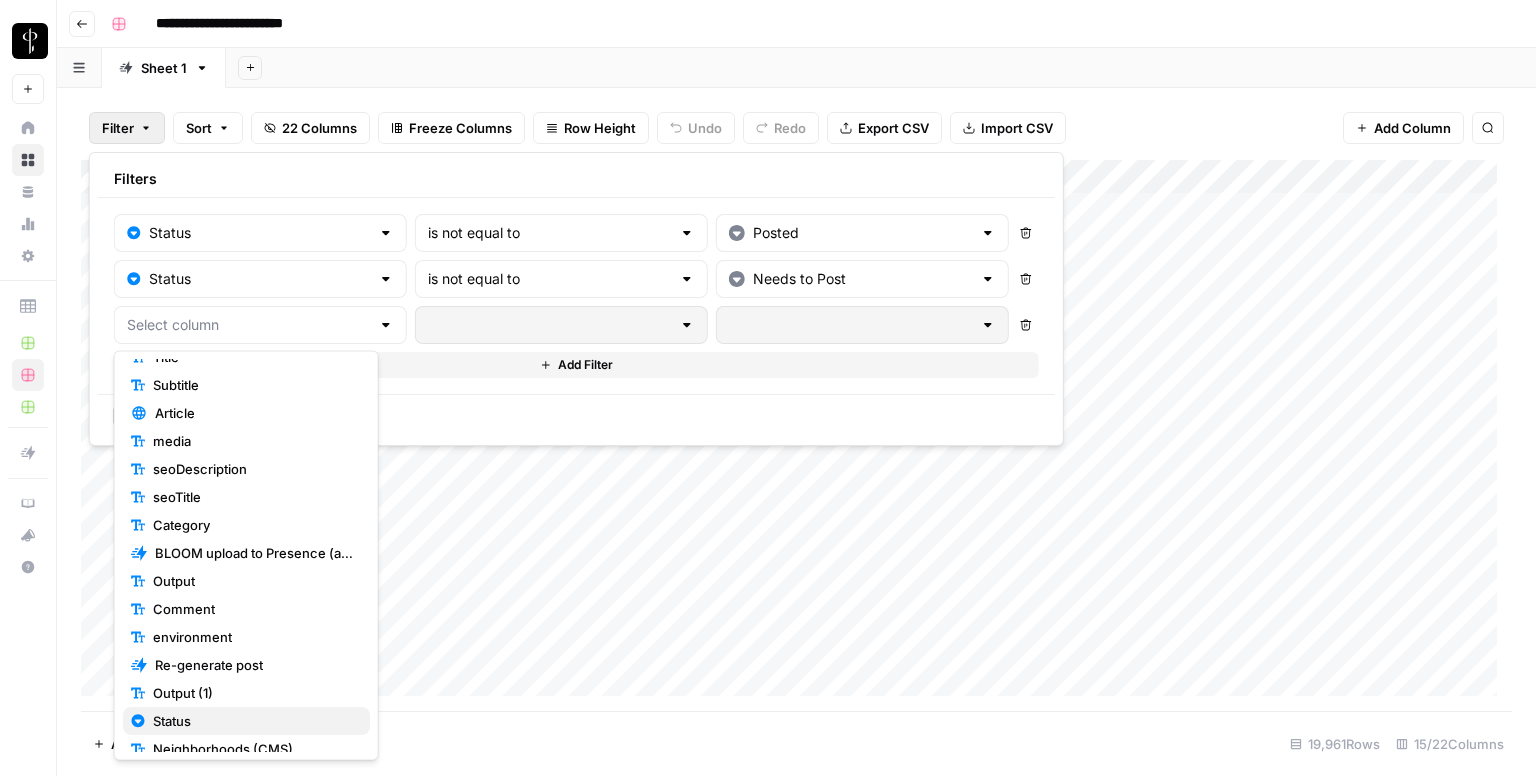 click on "Status" at bounding box center (172, 721) 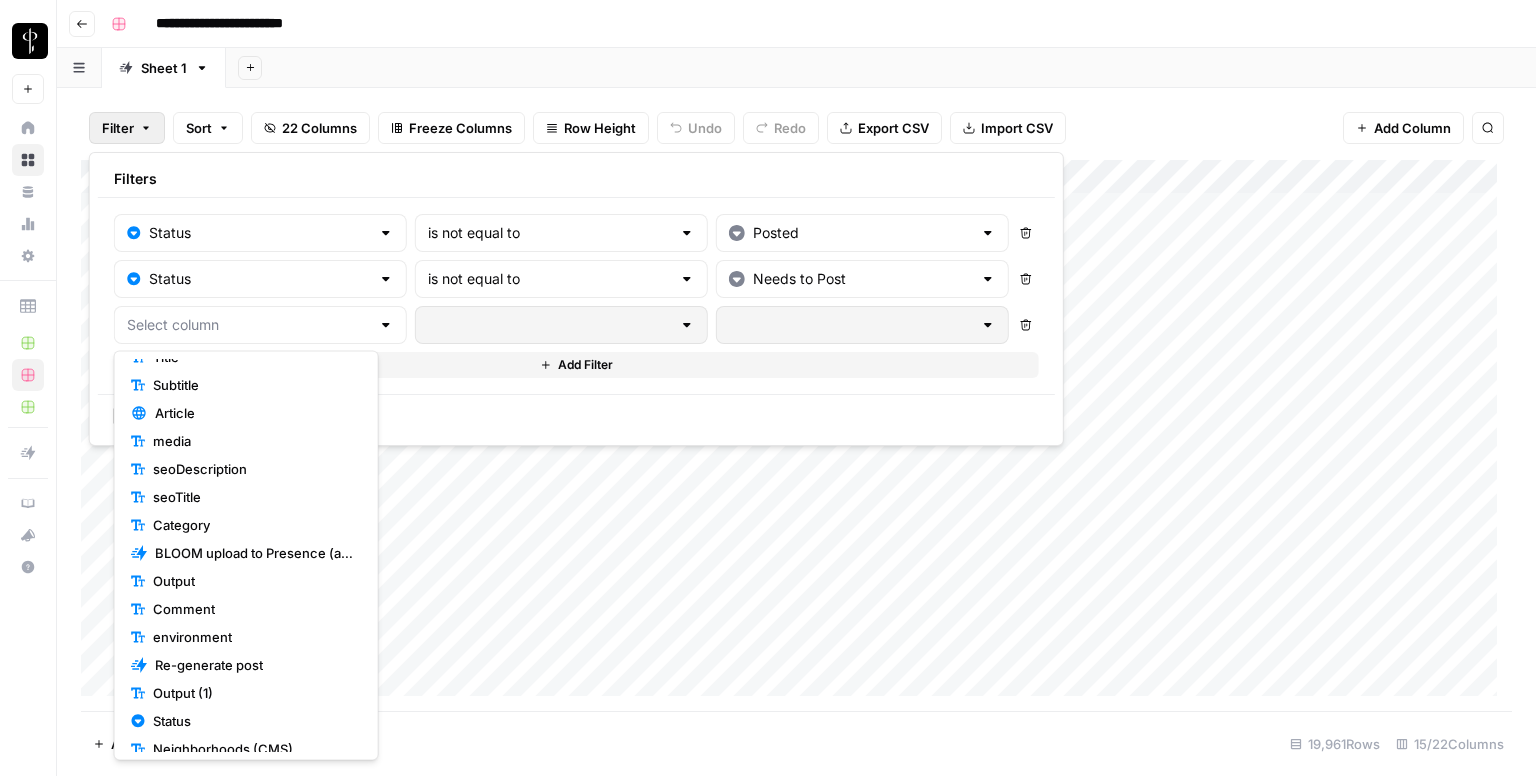 type on "Status" 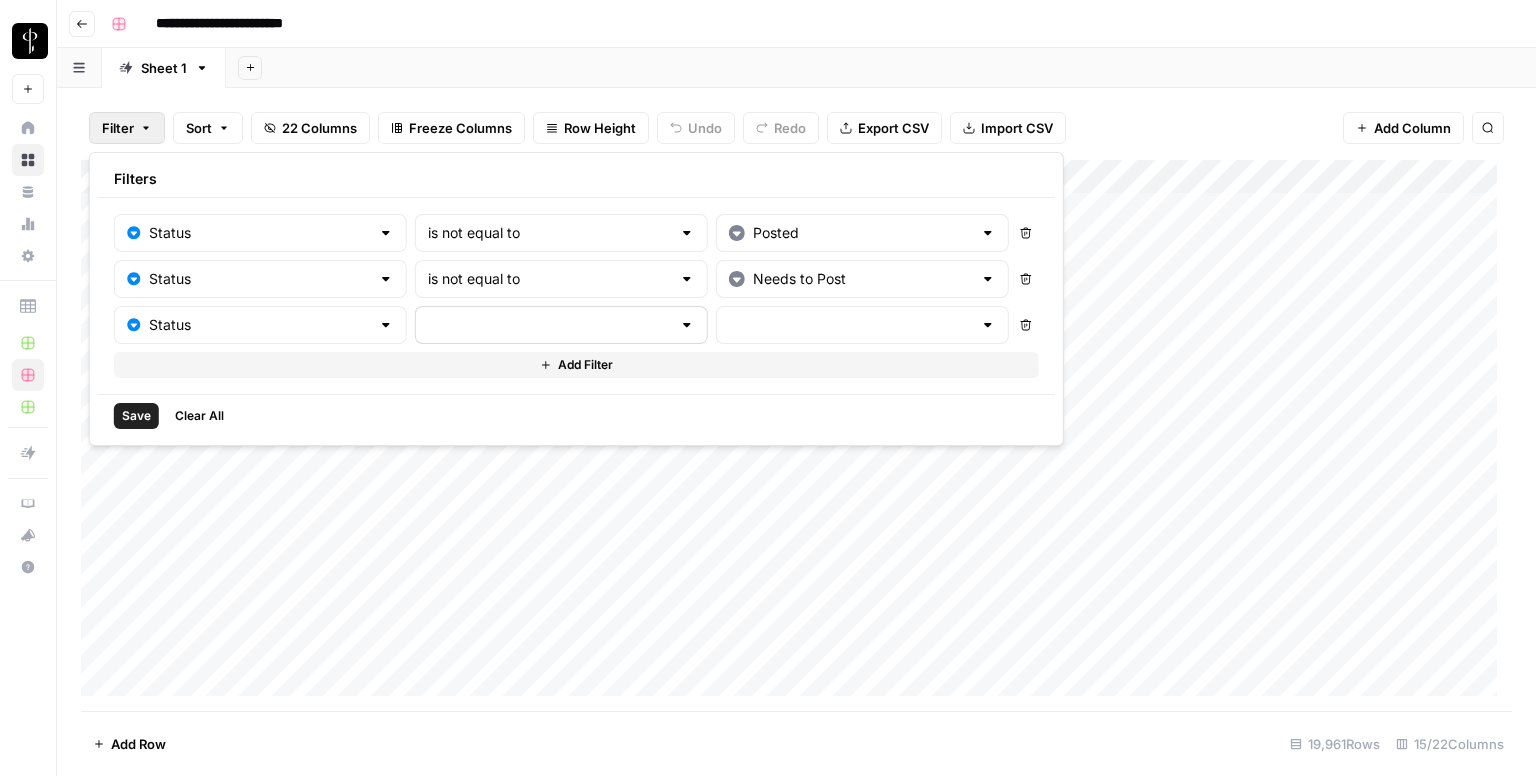 click at bounding box center [561, 325] 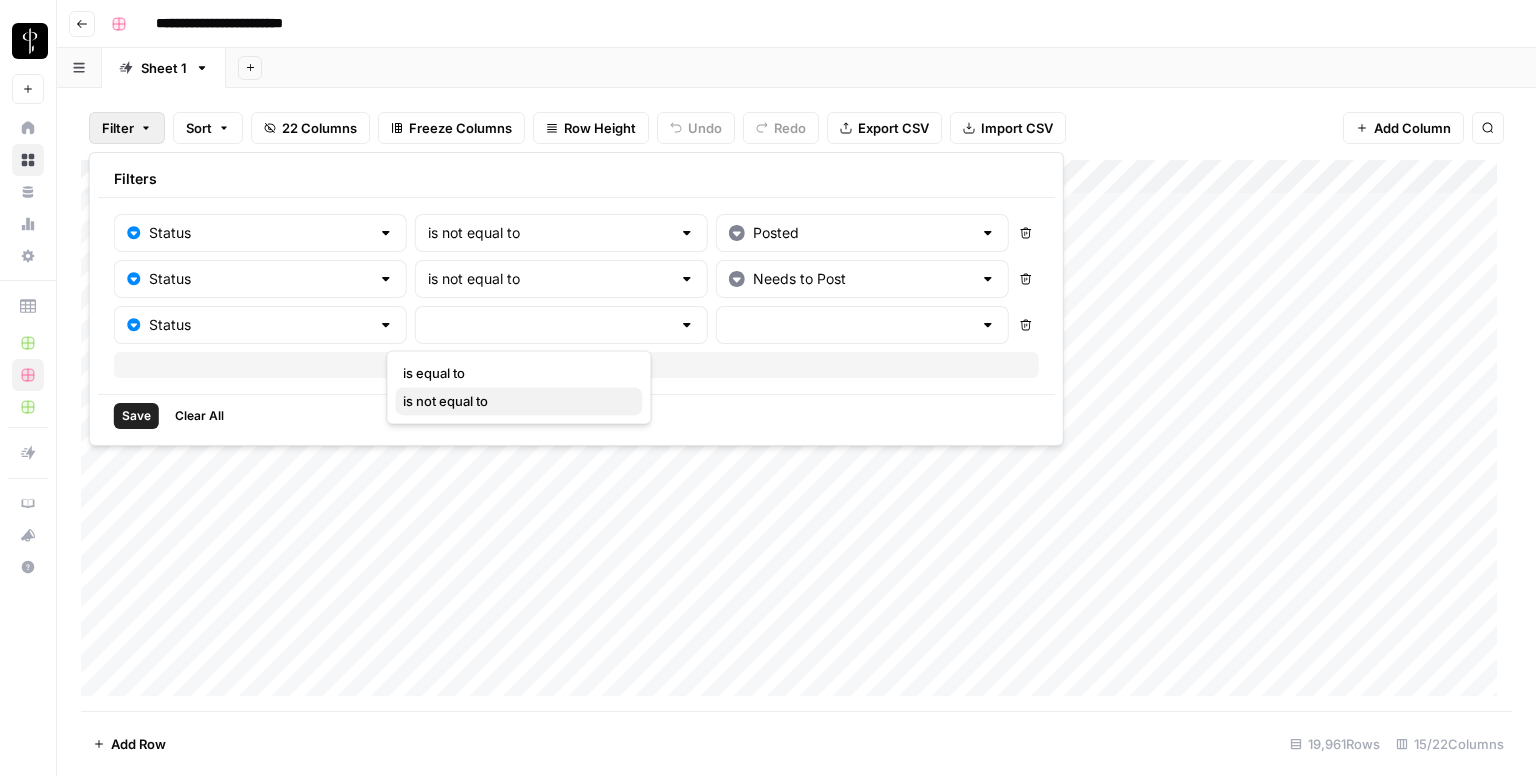 click on "is not equal to" at bounding box center (518, 401) 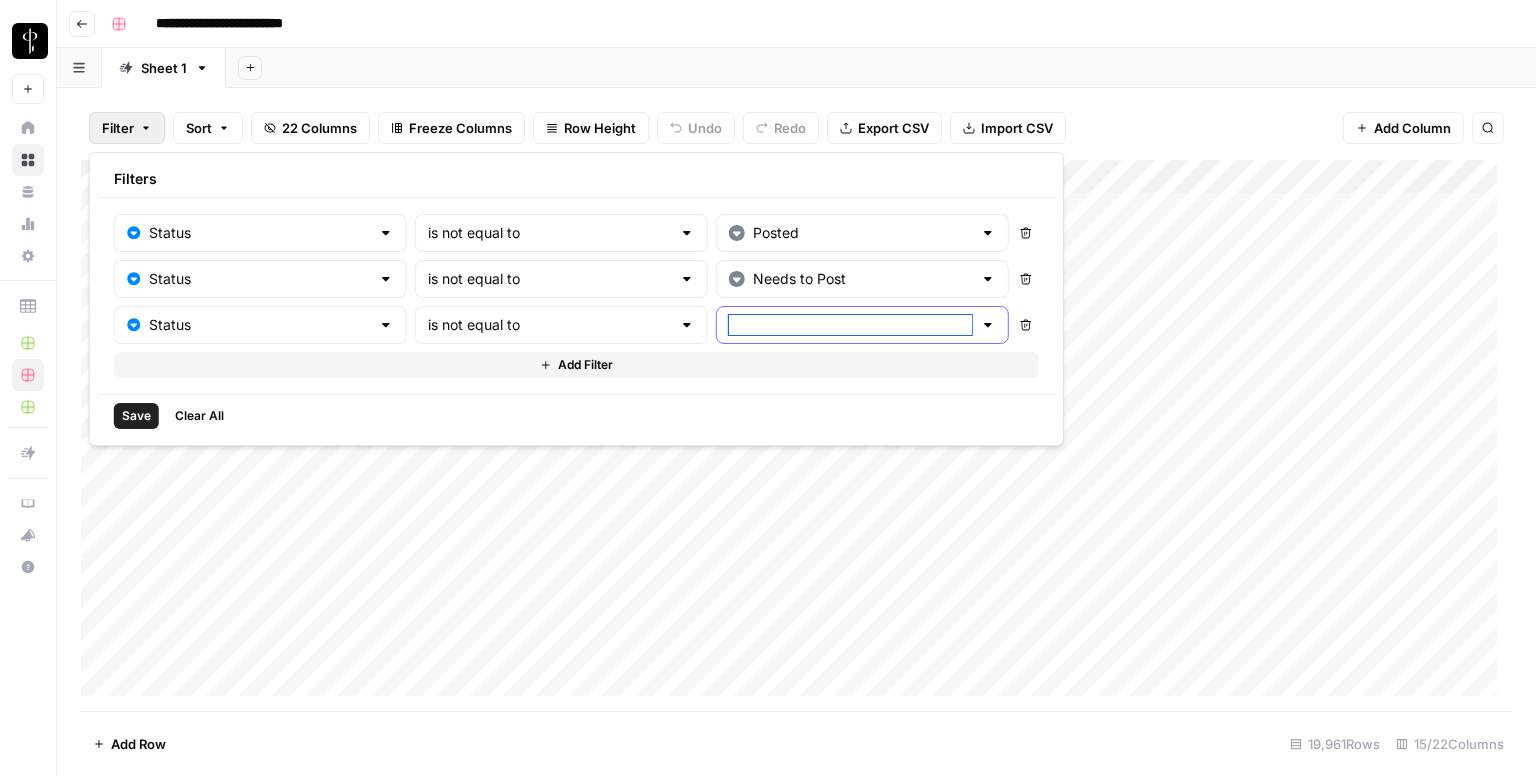 click at bounding box center (850, 325) 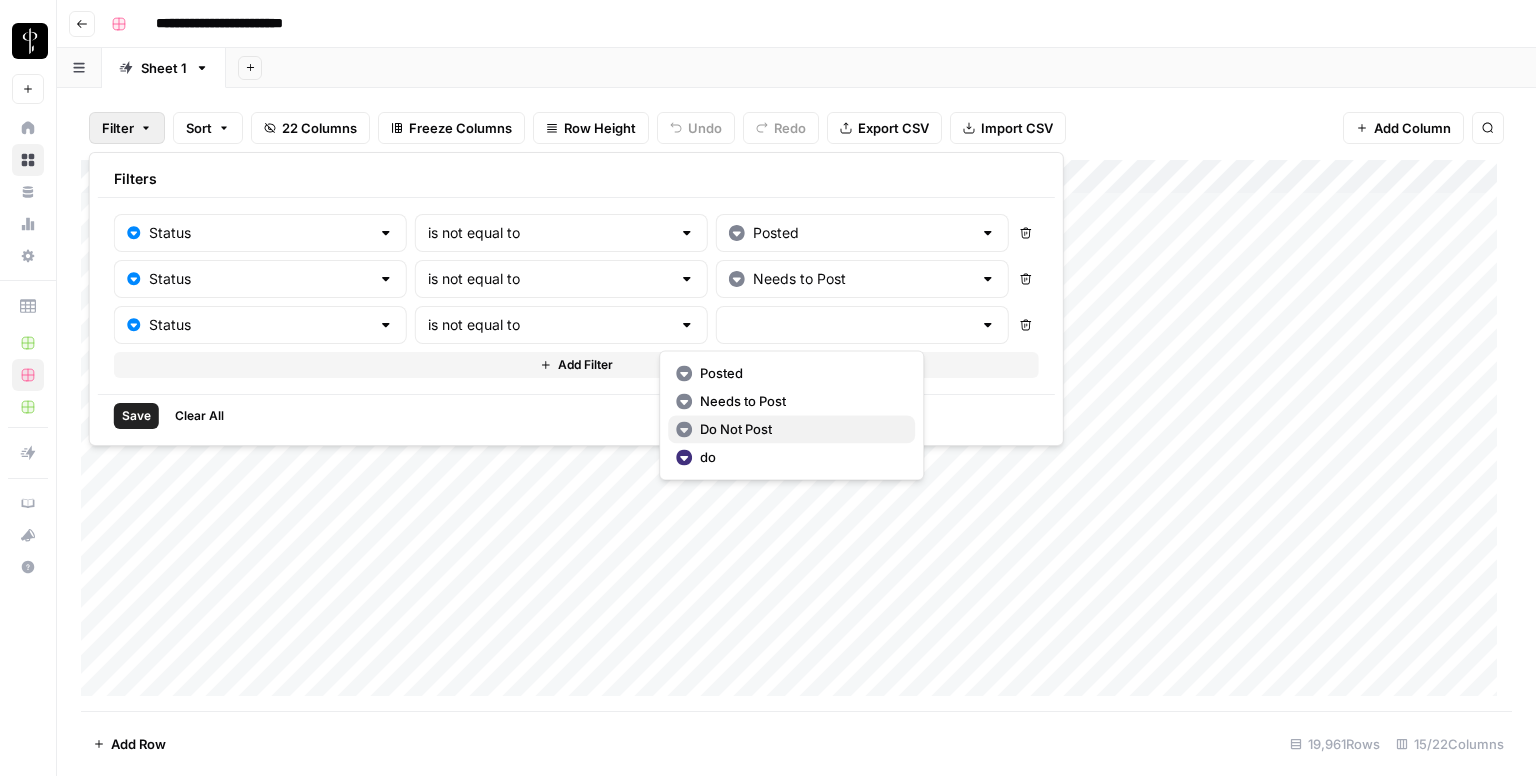 click on "Do Not Post" at bounding box center [736, 429] 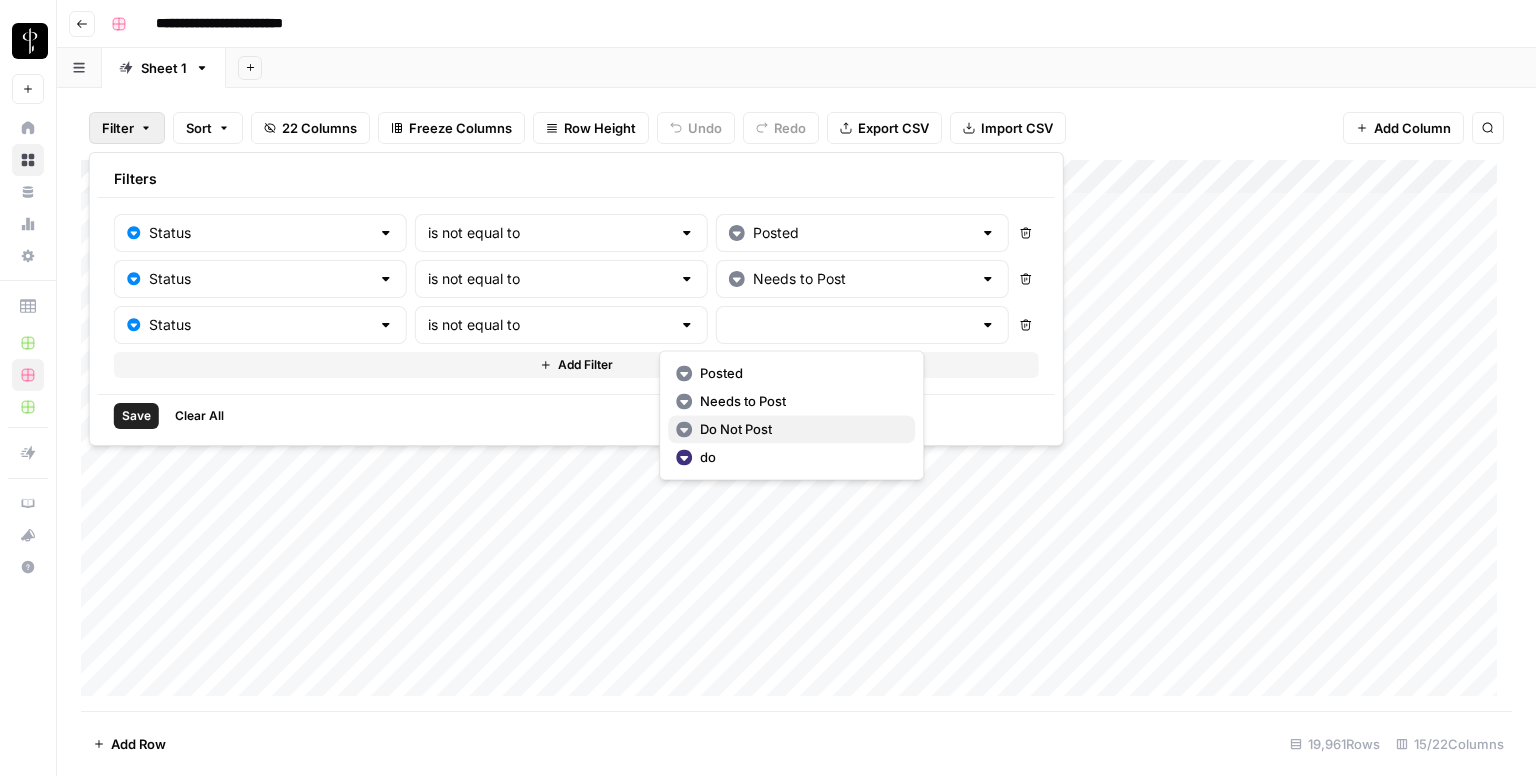 type on "Do Not Post" 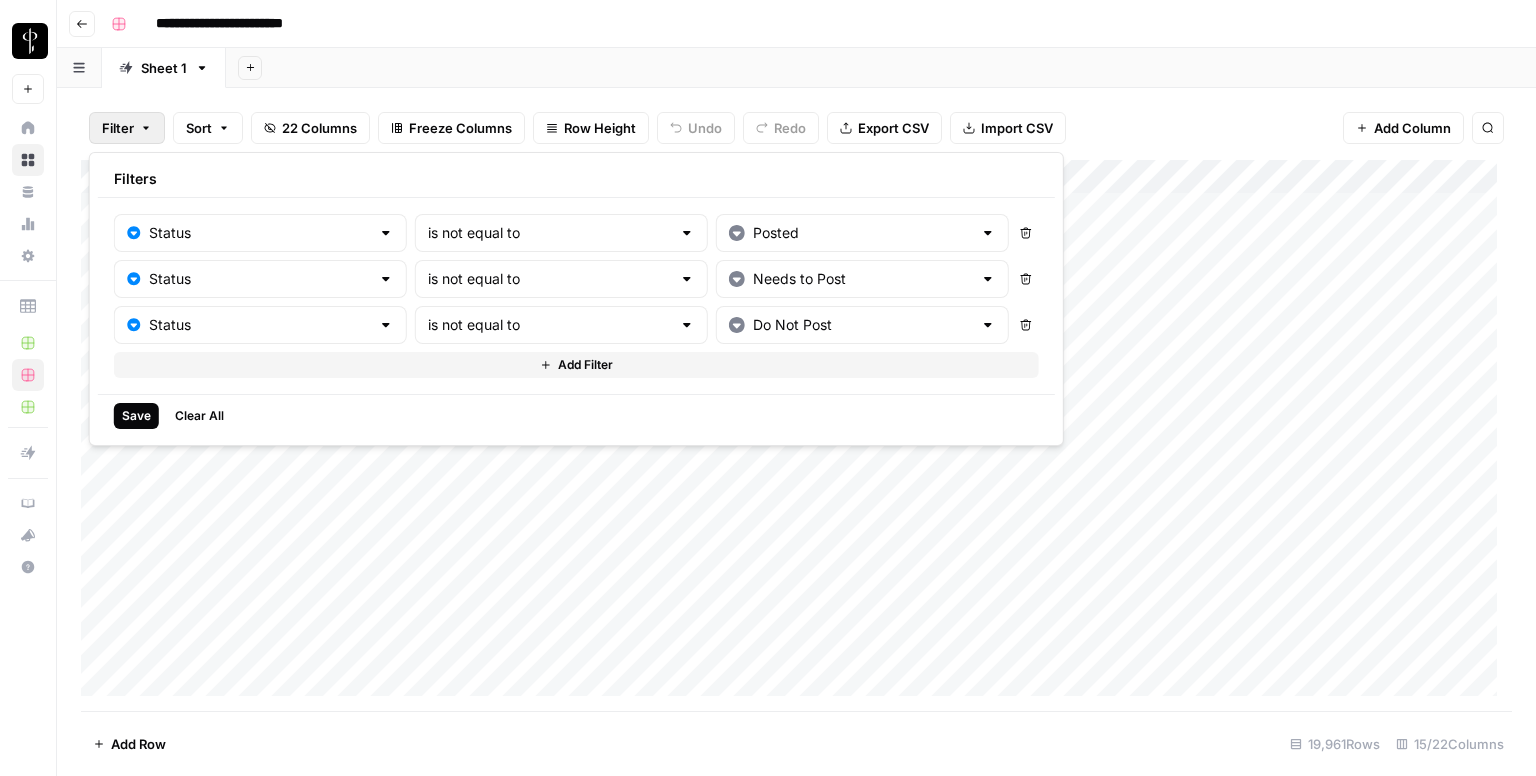 click on "Save" at bounding box center [136, 416] 